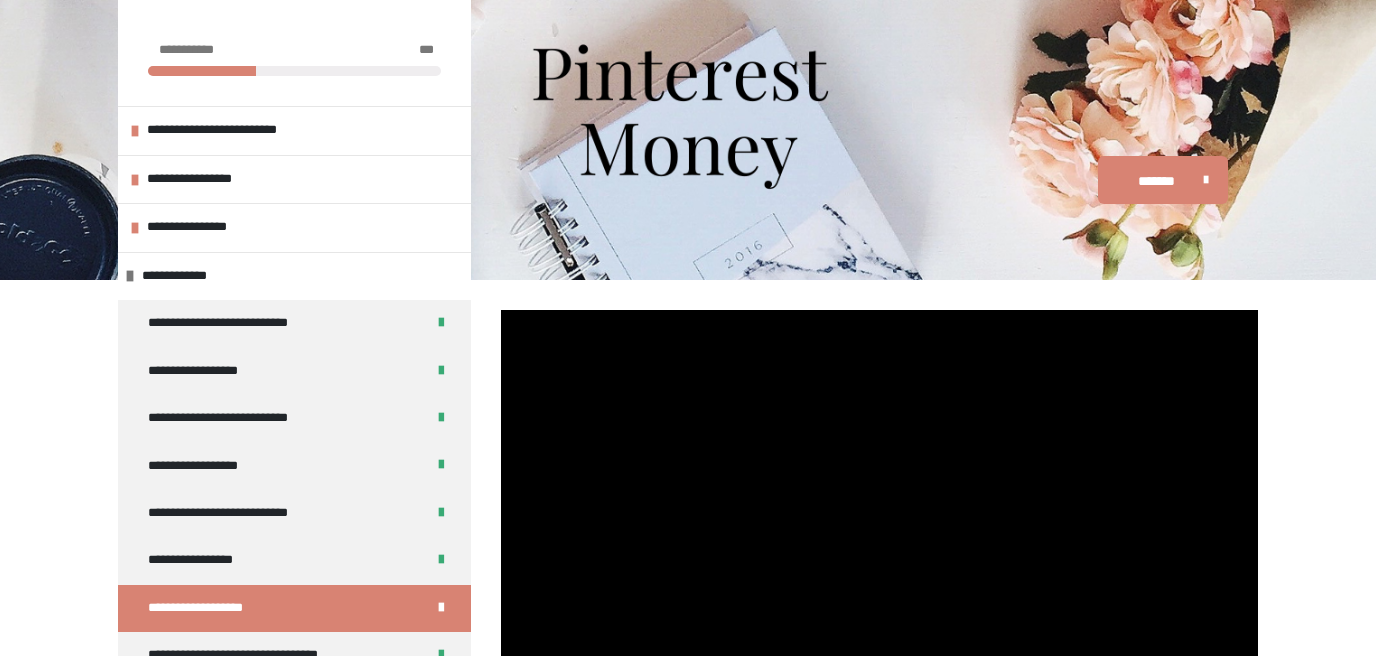 scroll, scrollTop: 270, scrollLeft: 0, axis: vertical 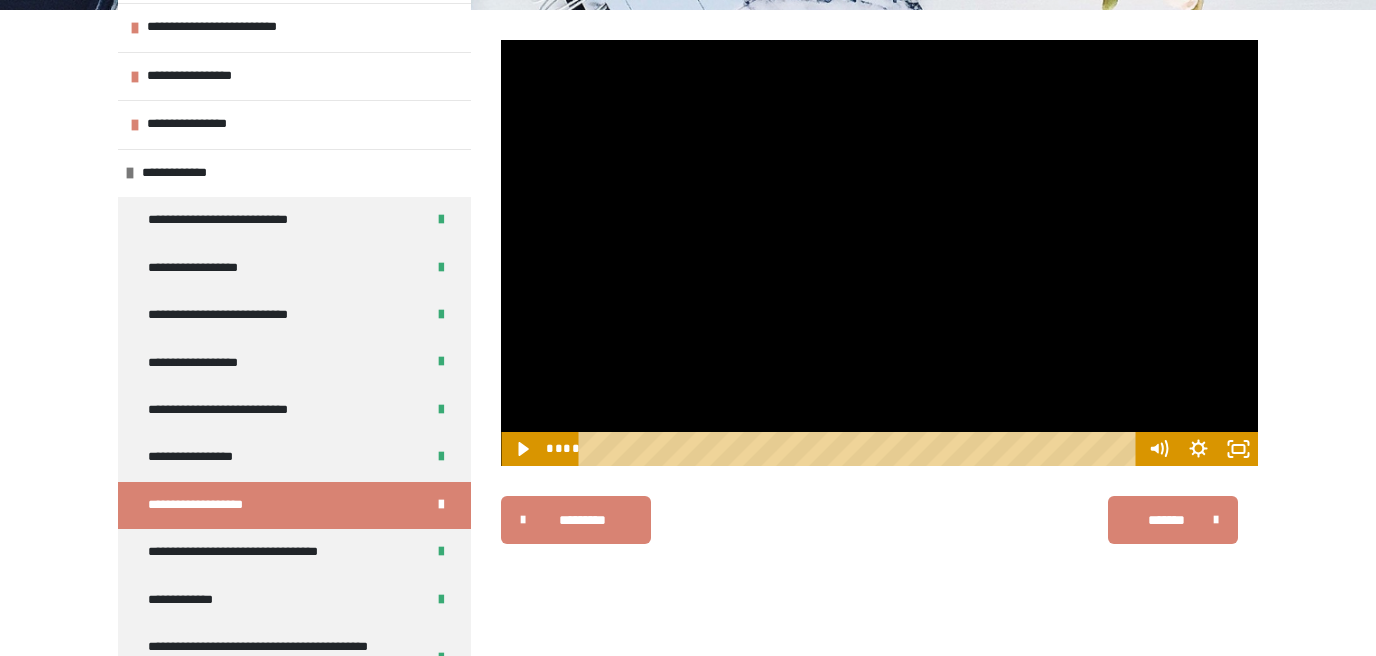 click at bounding box center (879, 253) 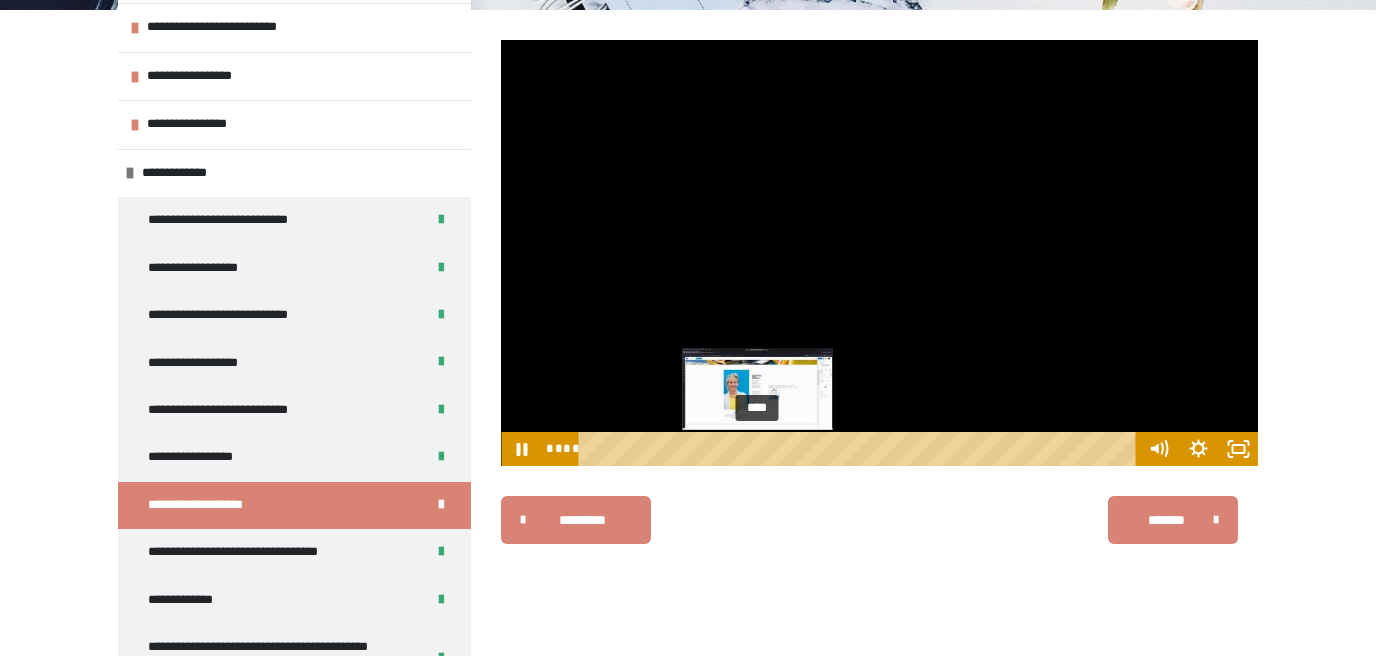 click on "****" at bounding box center [861, 449] 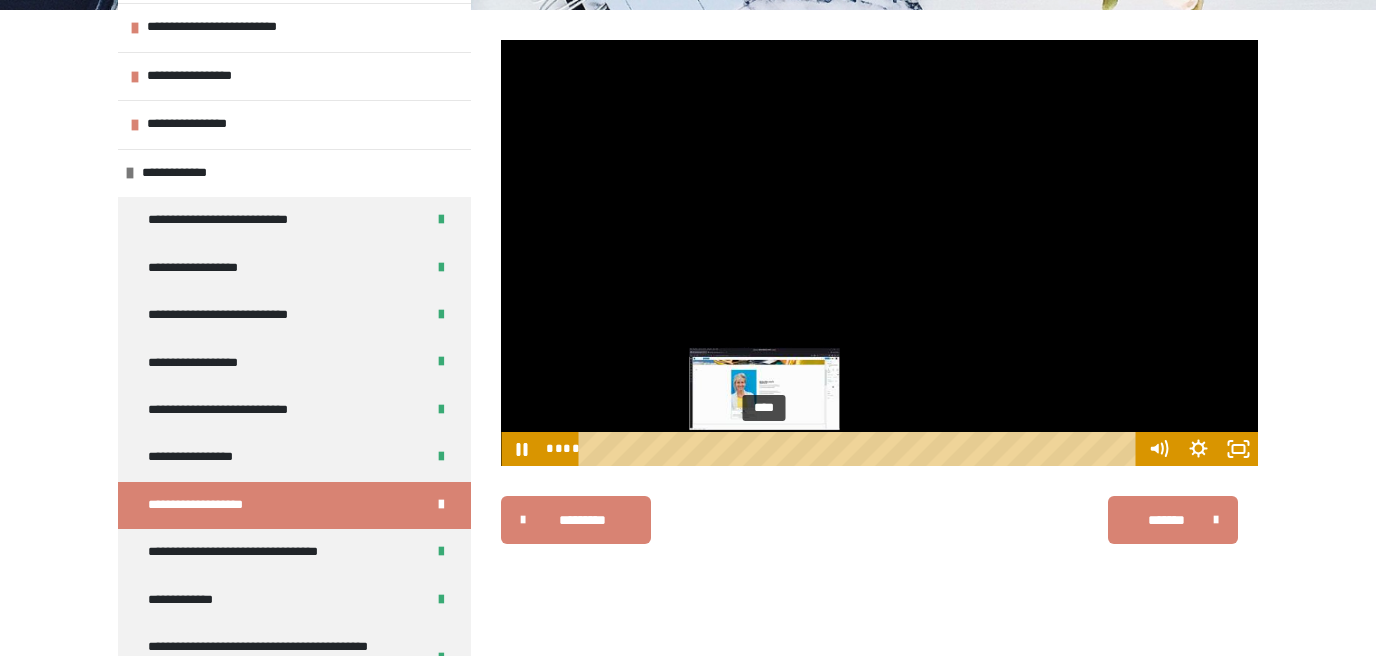 click on "****" at bounding box center [861, 449] 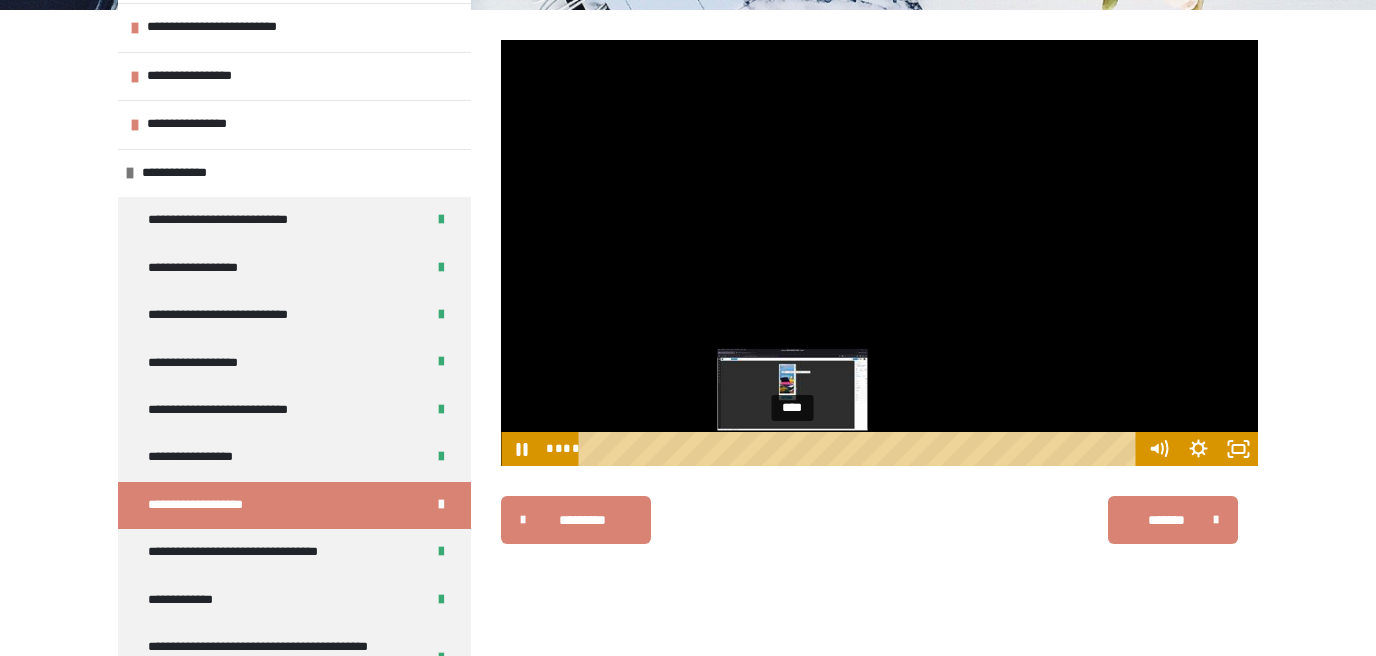 click on "****" at bounding box center [861, 449] 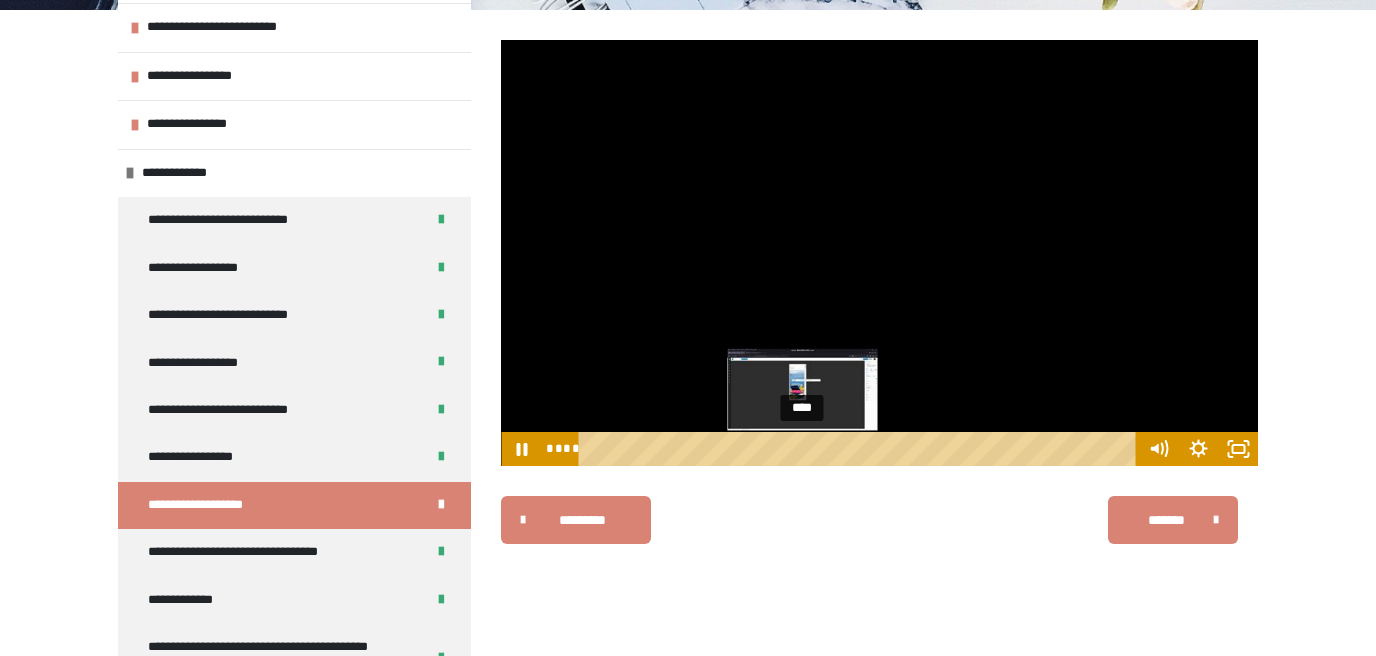 click on "****" at bounding box center (861, 449) 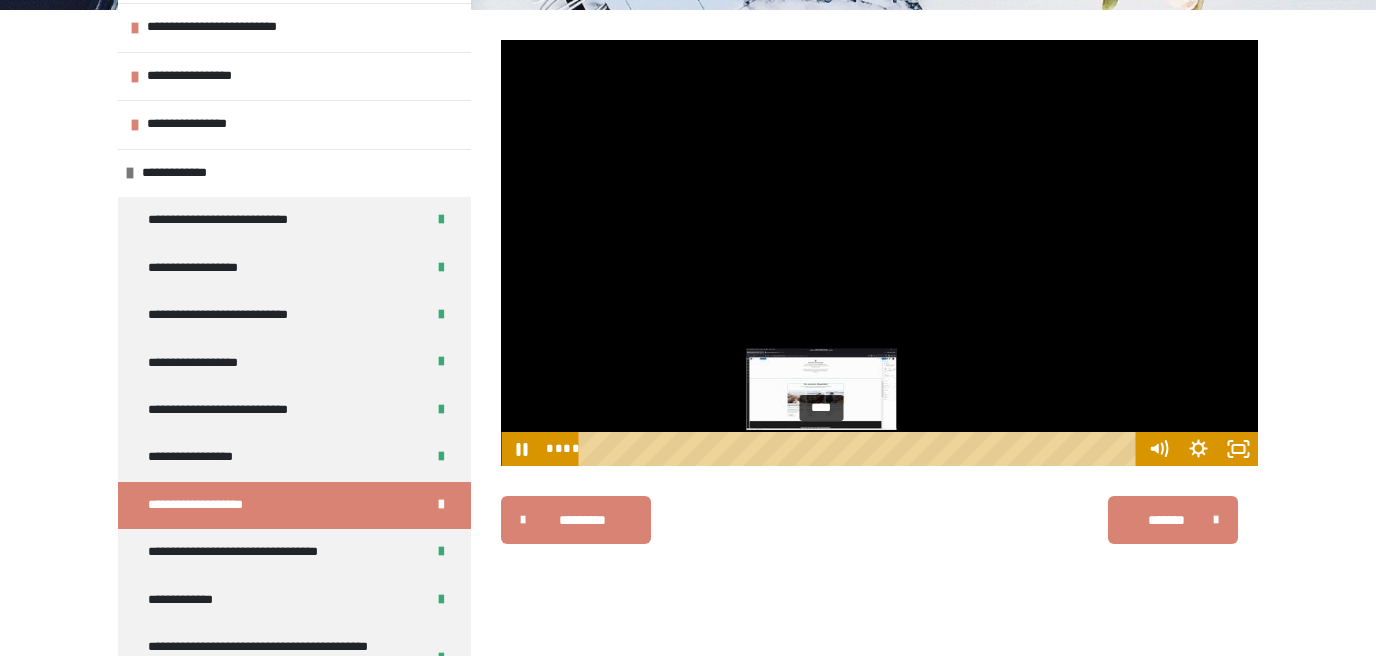 click on "****" at bounding box center [861, 449] 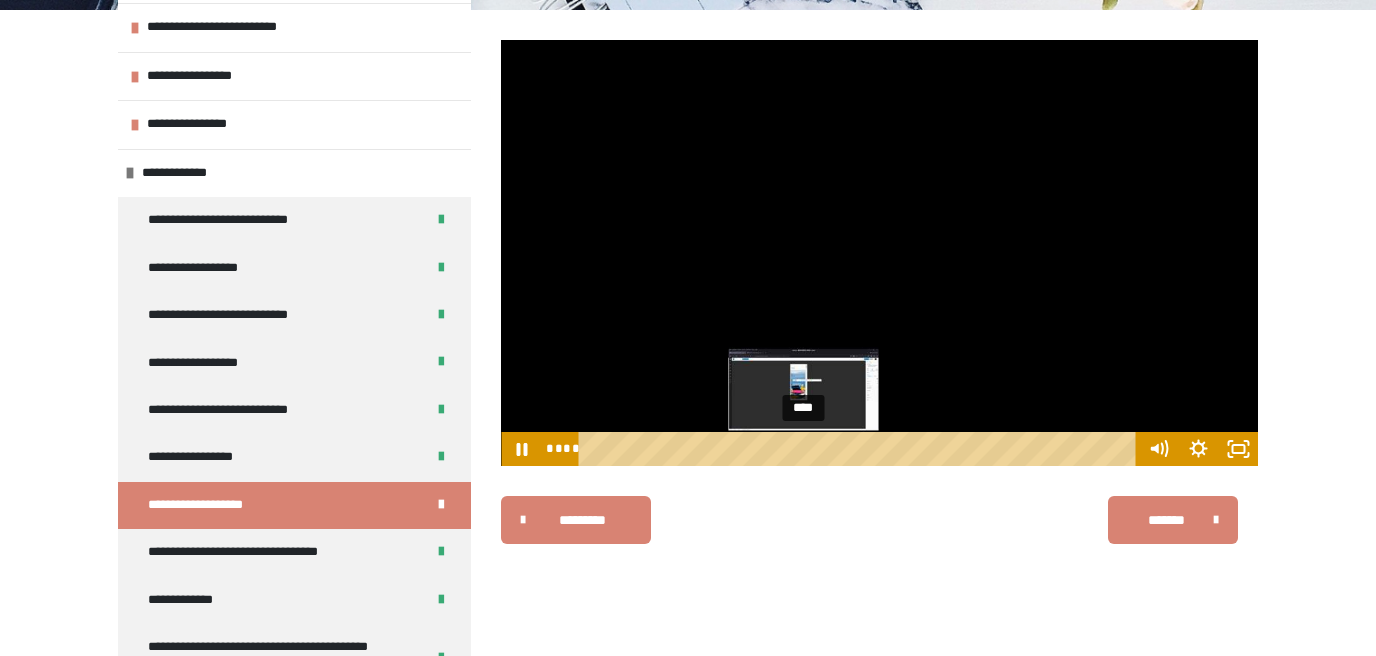 click on "****" at bounding box center (861, 449) 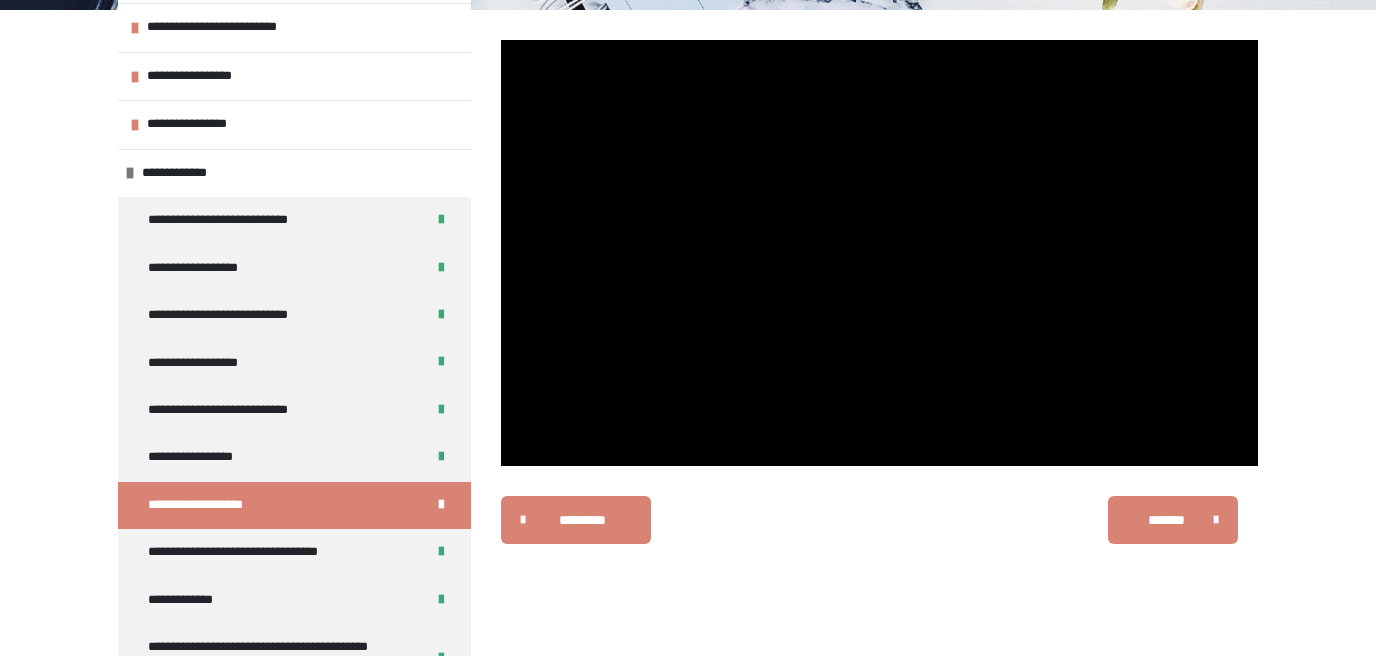 click at bounding box center [879, 253] 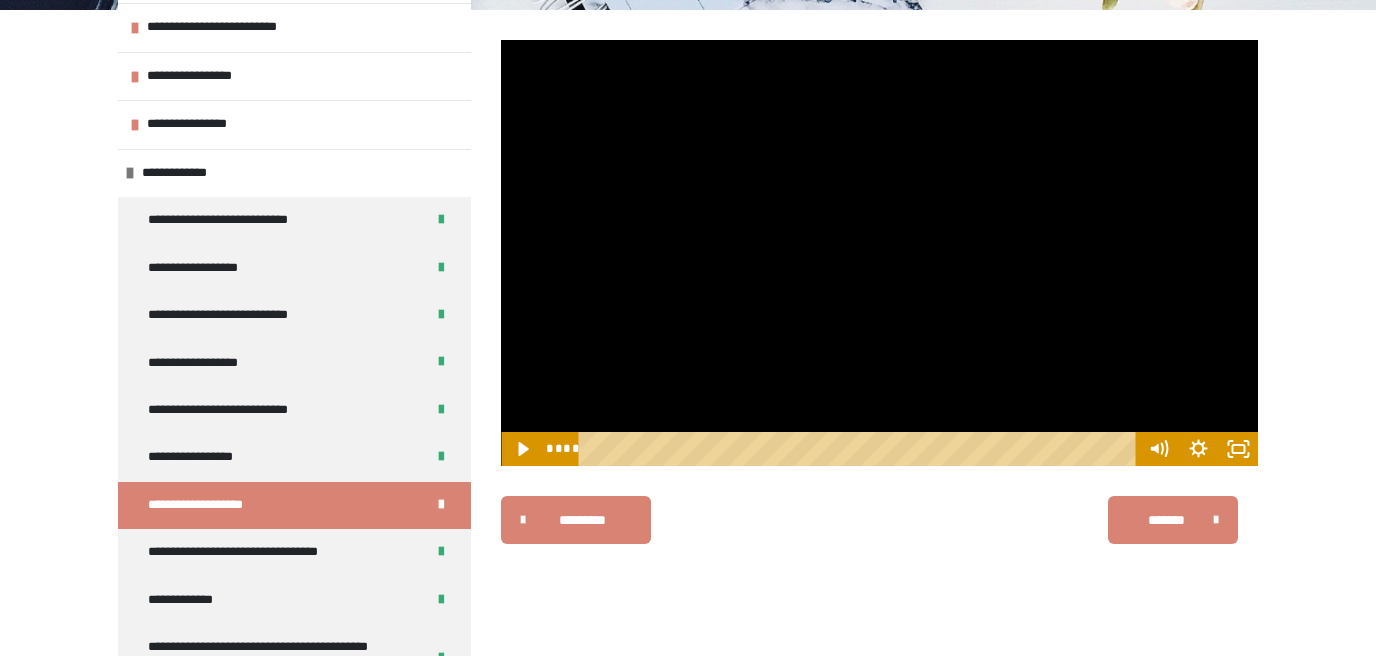click at bounding box center [879, 253] 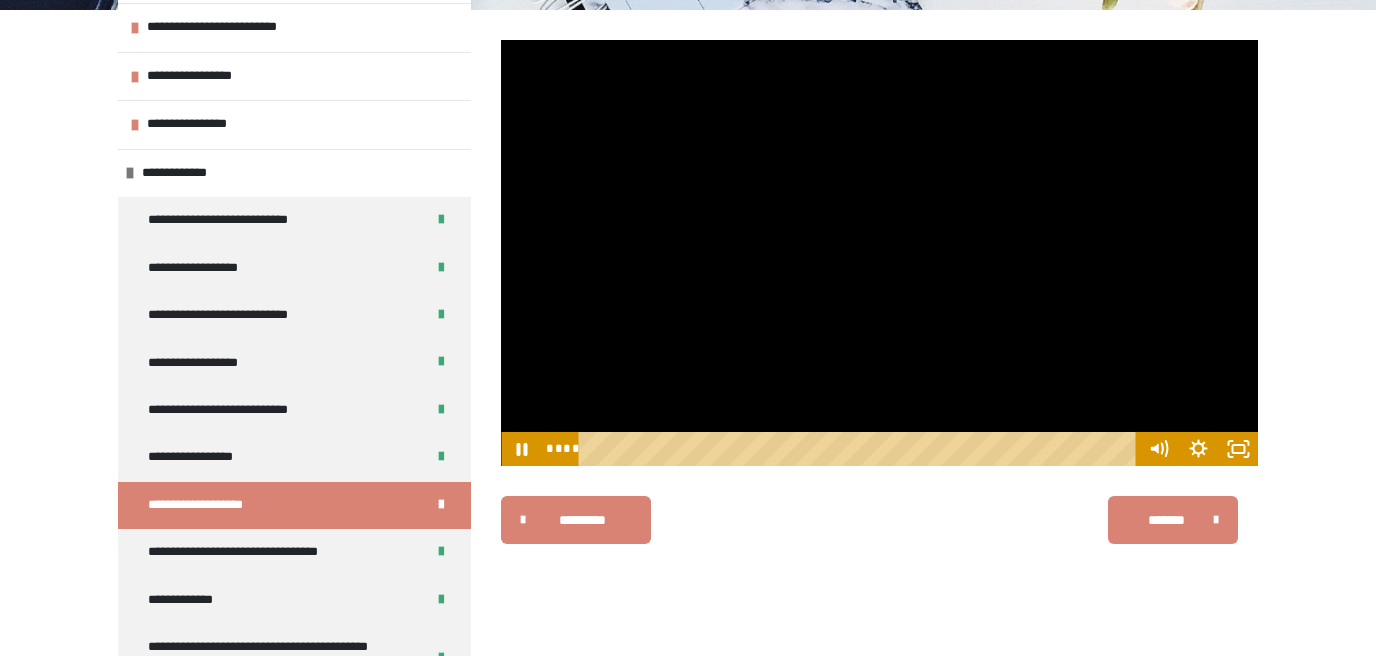 click at bounding box center [879, 253] 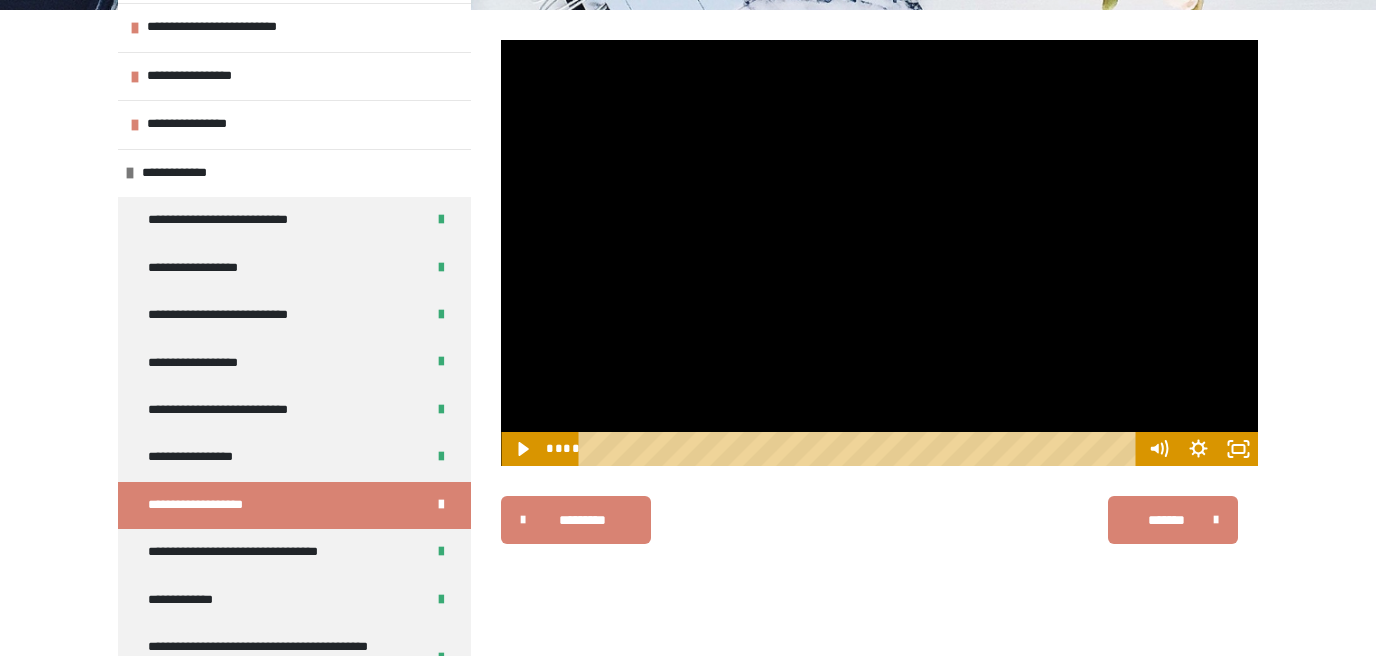 click at bounding box center [879, 253] 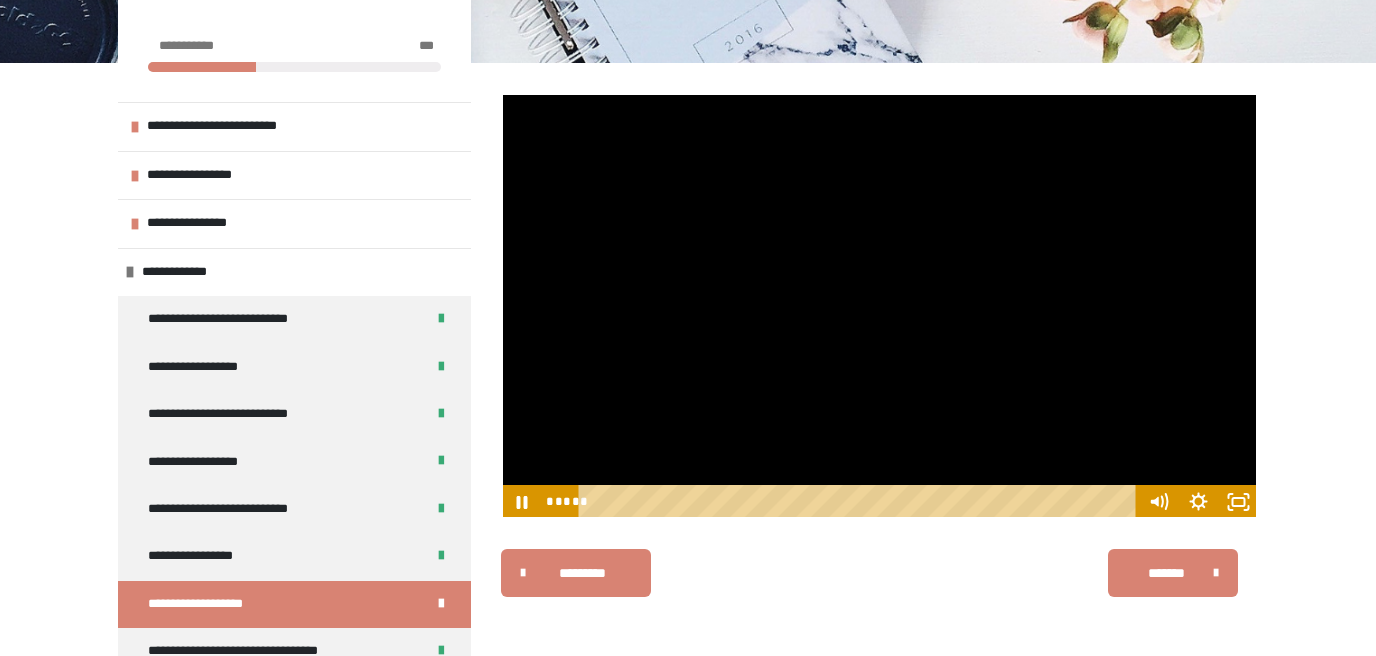 scroll, scrollTop: 270, scrollLeft: 0, axis: vertical 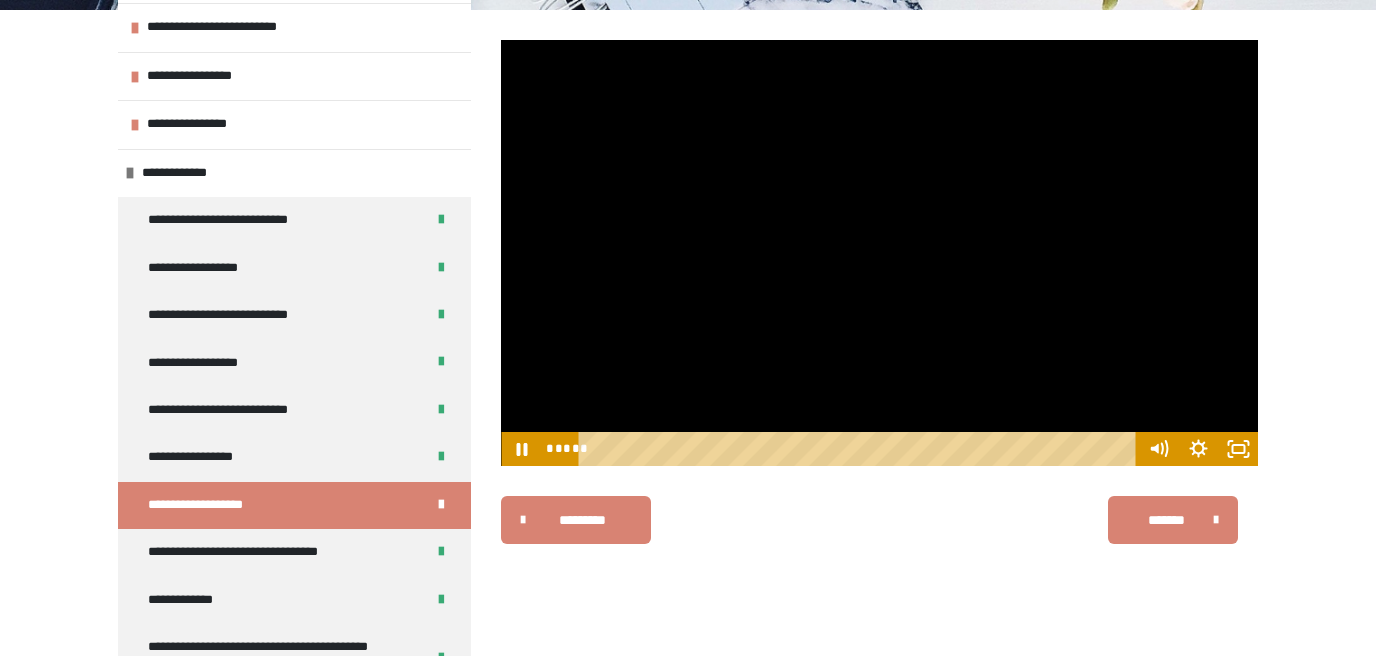click at bounding box center [879, 253] 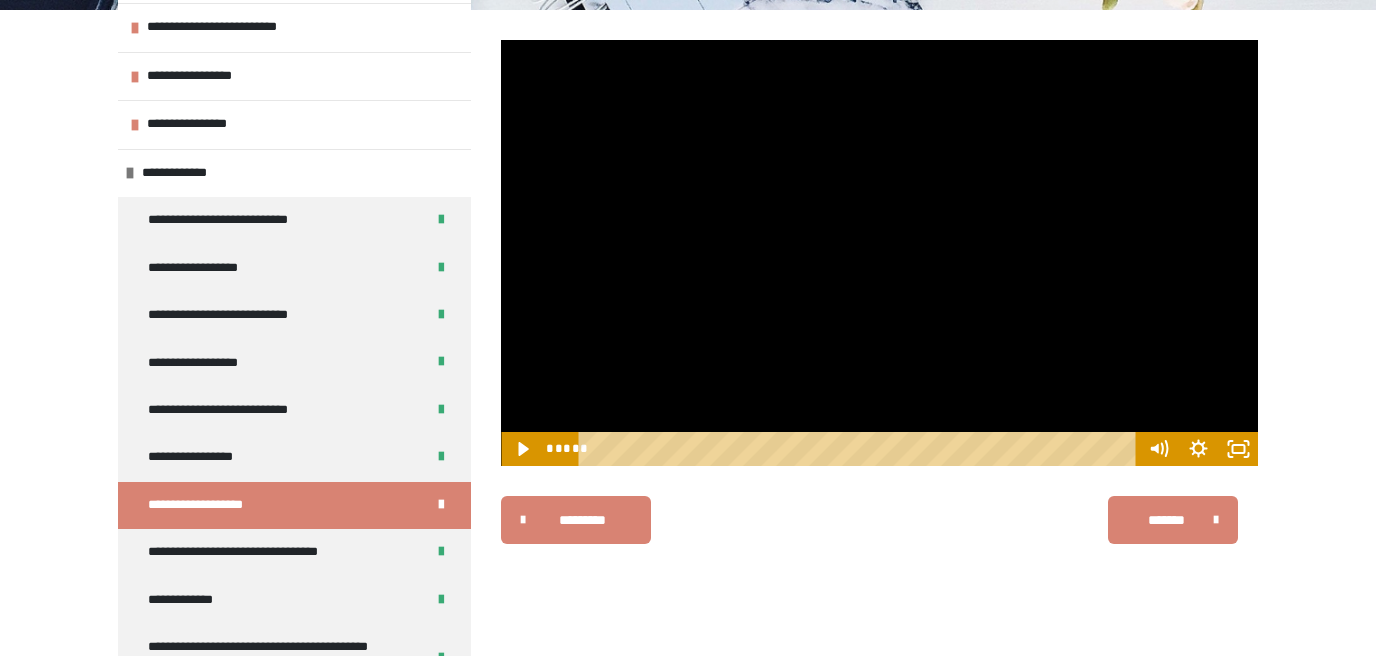 click at bounding box center (879, 253) 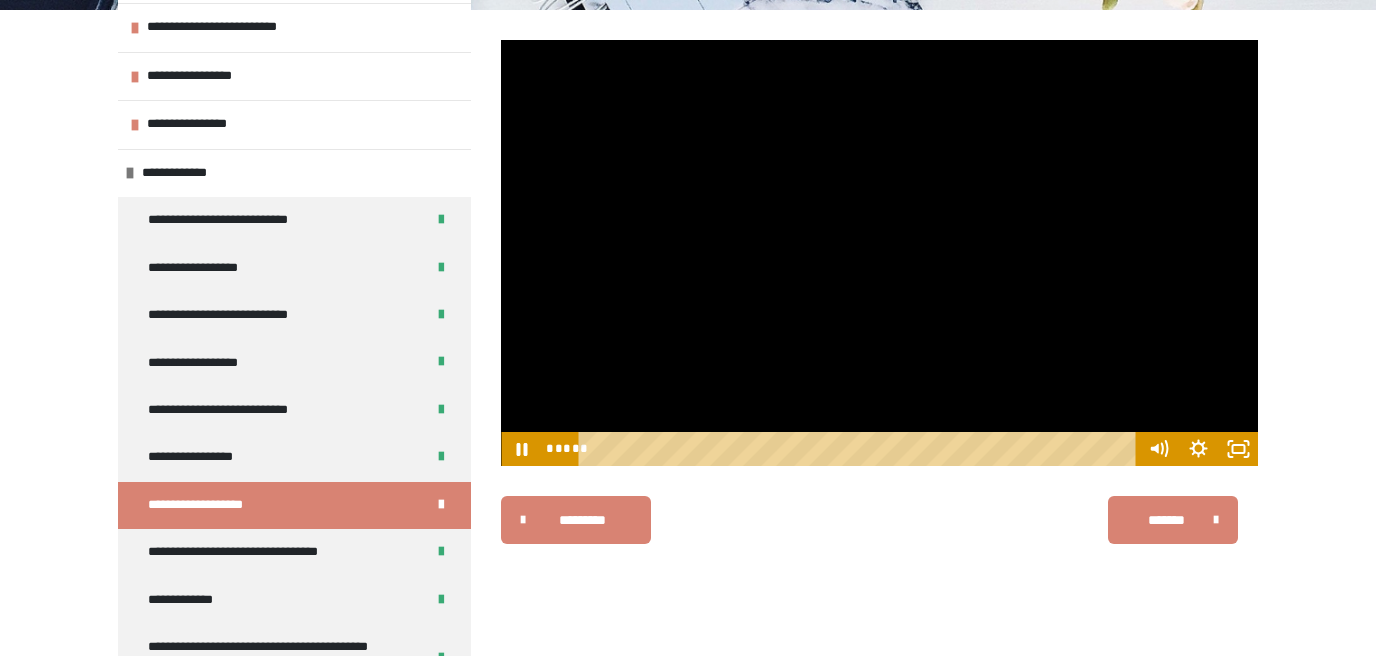 click at bounding box center [879, 253] 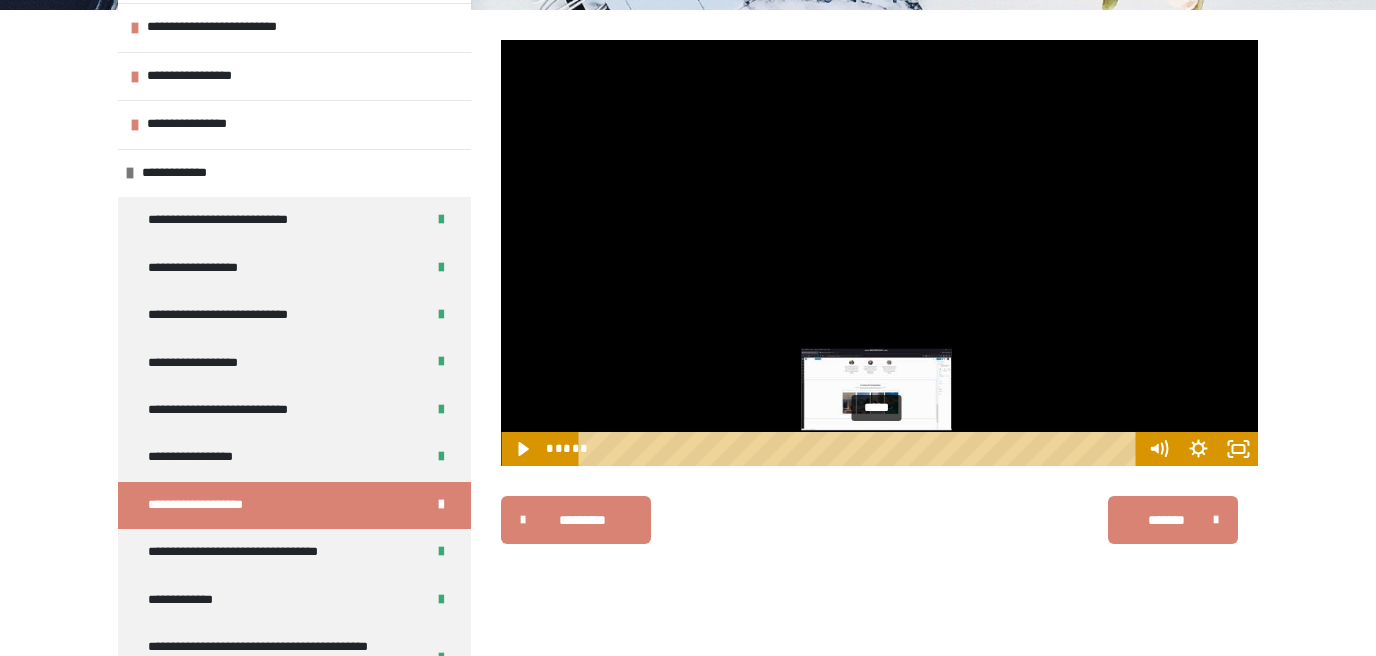 click on "*****" at bounding box center [861, 449] 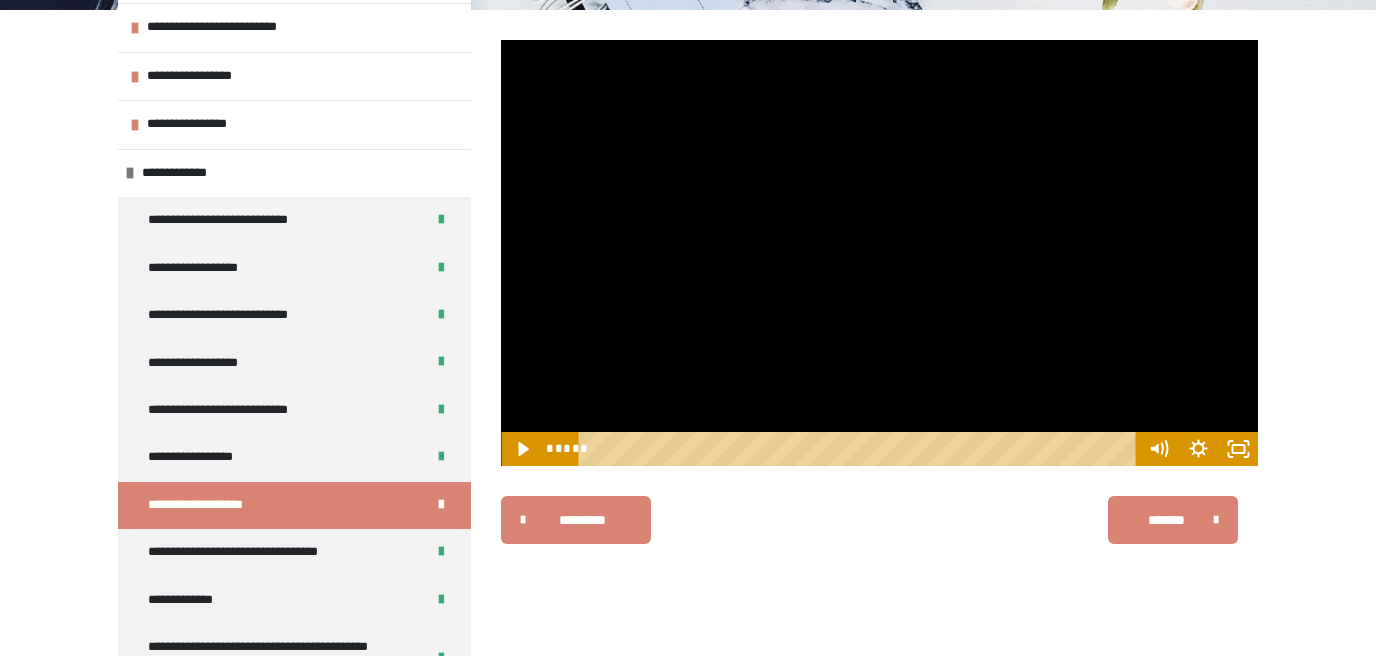 click at bounding box center [879, 253] 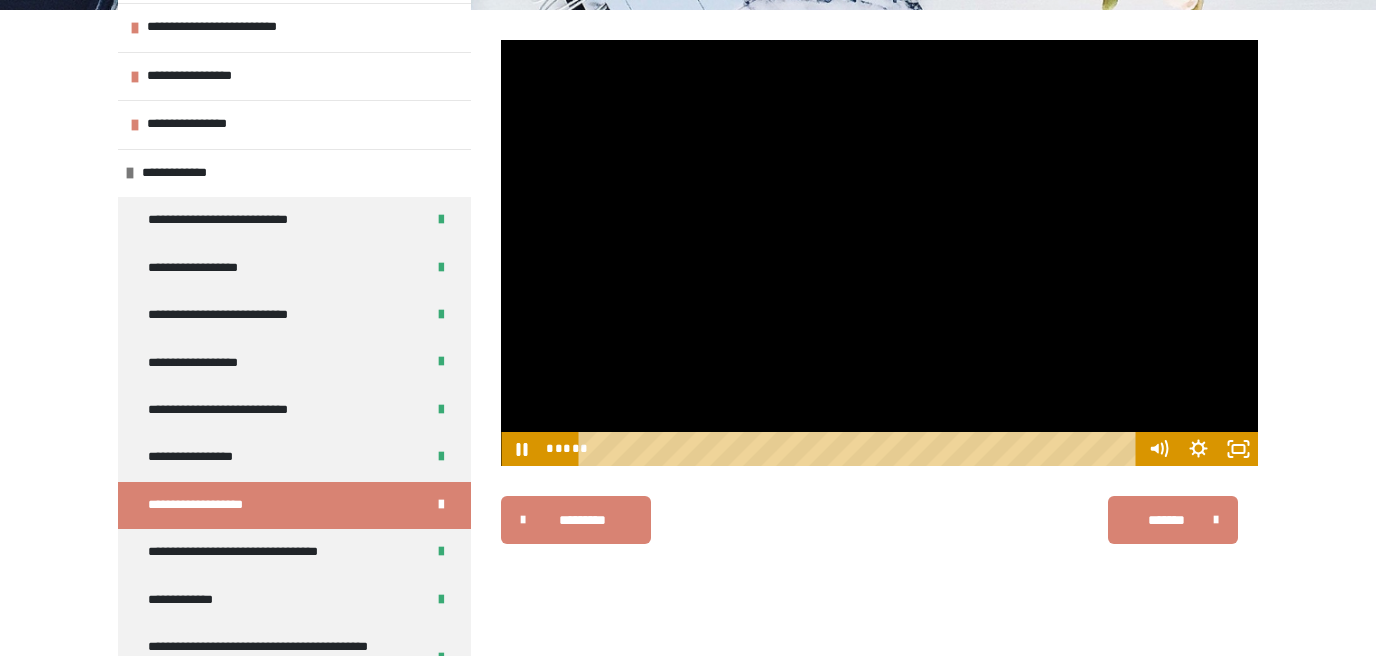 click at bounding box center [879, 253] 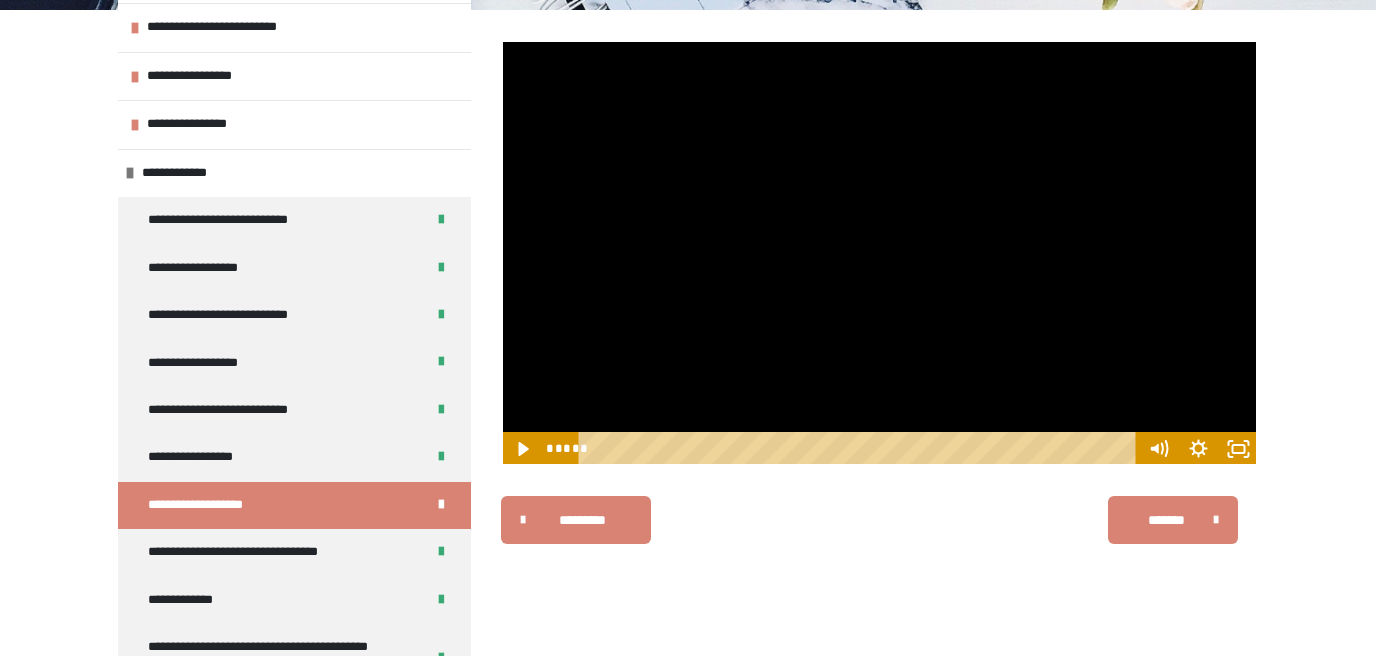 click at bounding box center [879, 253] 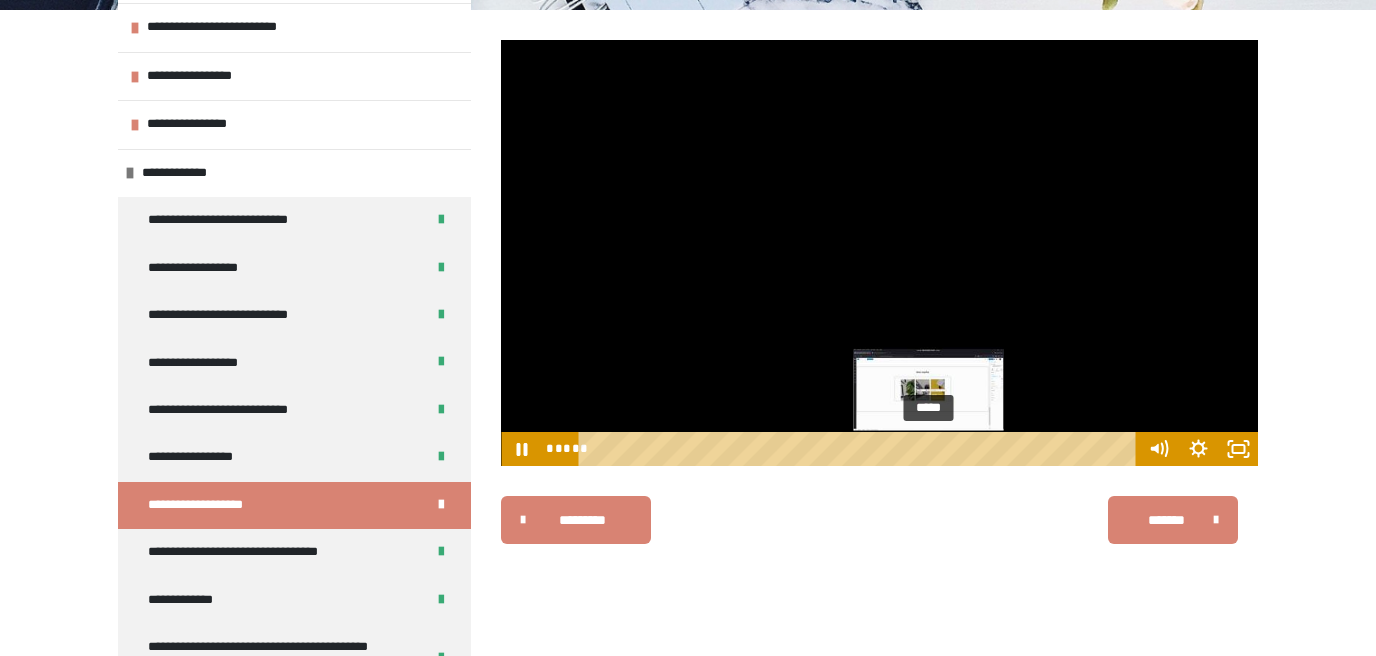 click on "*****" at bounding box center (861, 449) 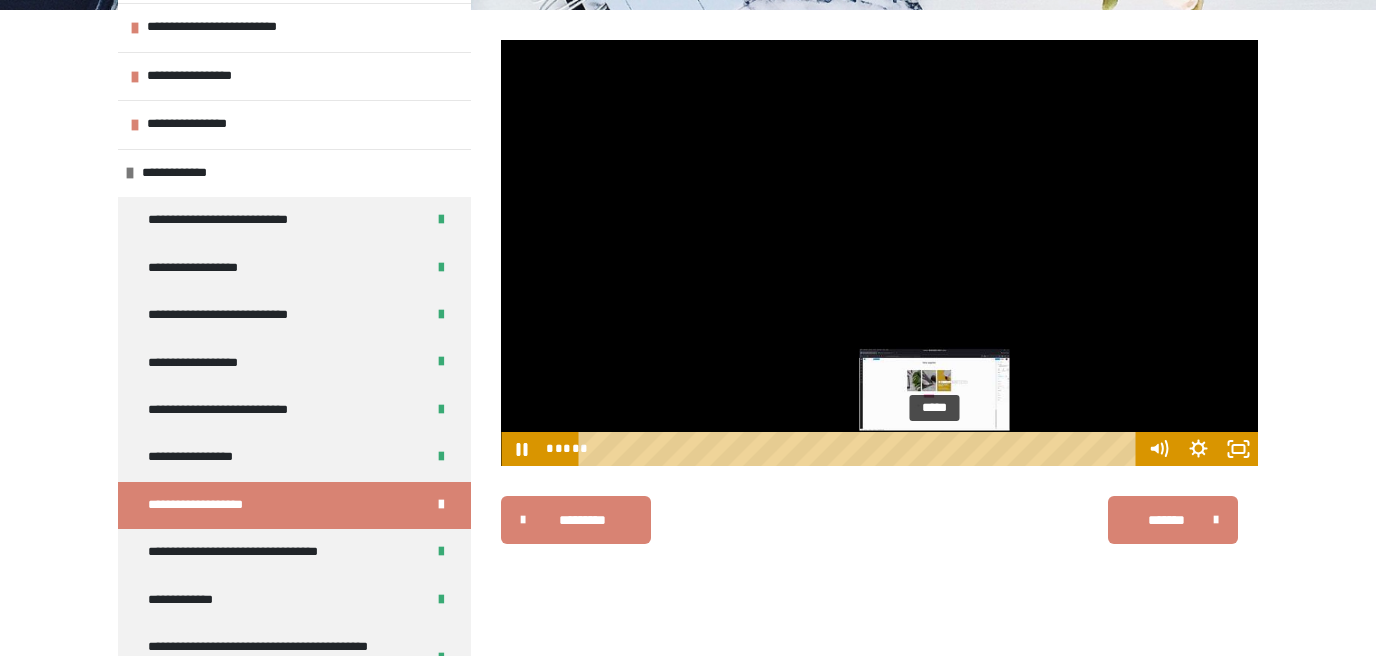 click on "*****" at bounding box center (861, 449) 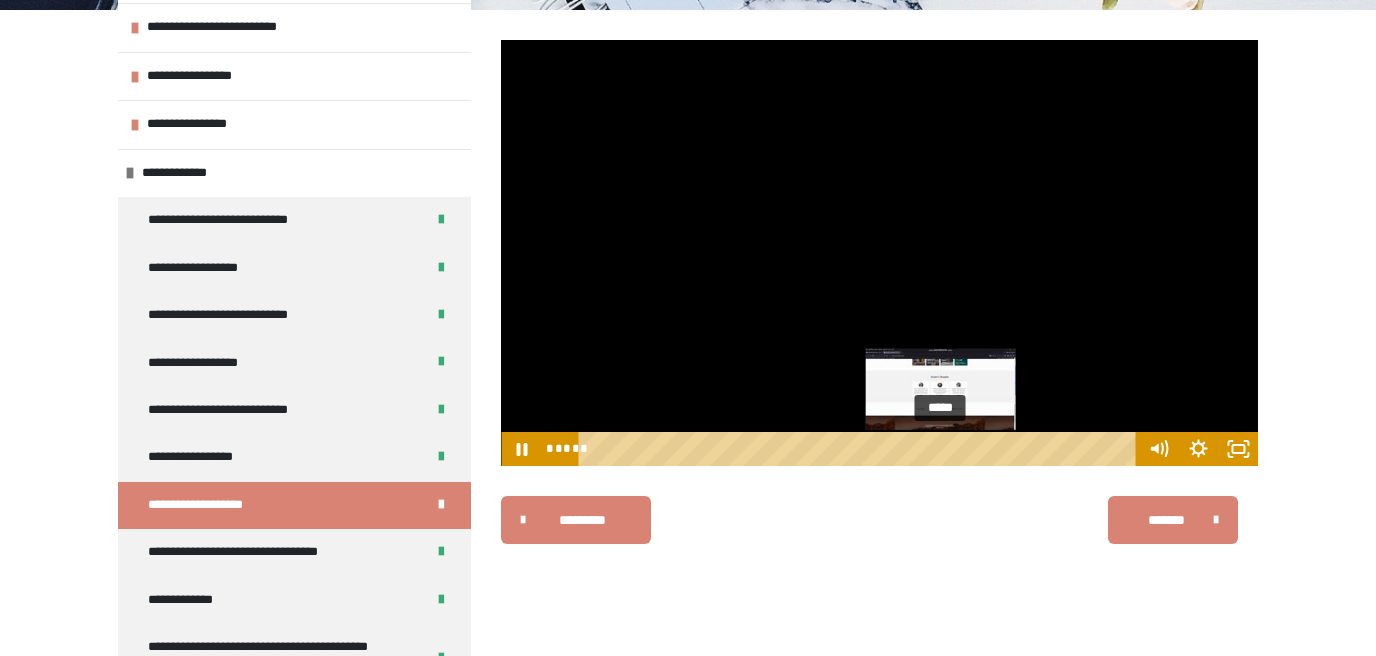 click on "*****" at bounding box center [861, 449] 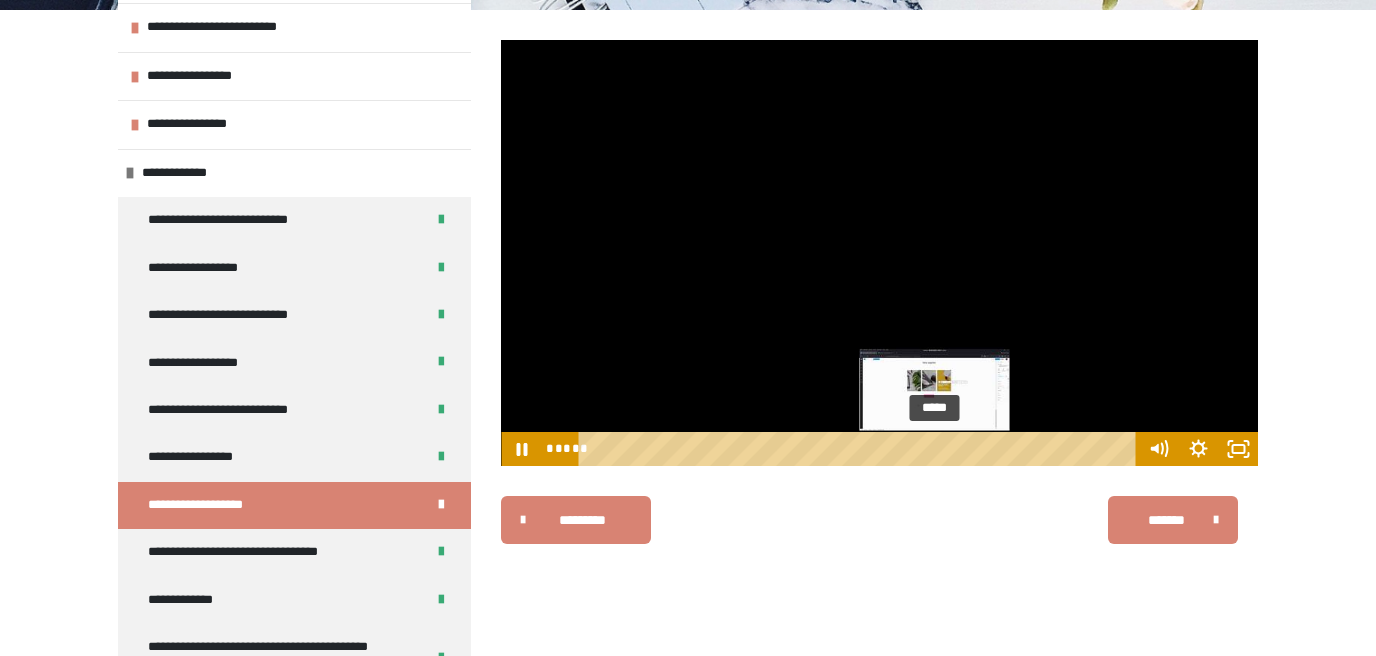 click on "*****" at bounding box center [861, 449] 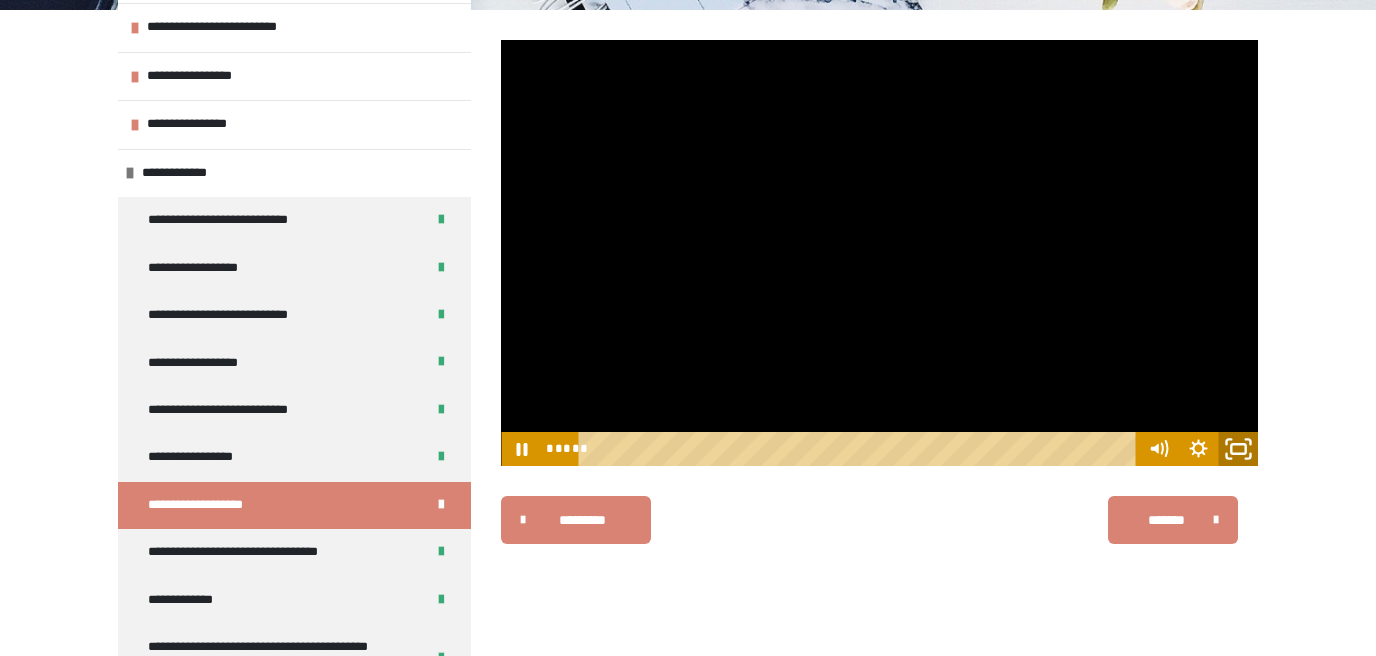 click 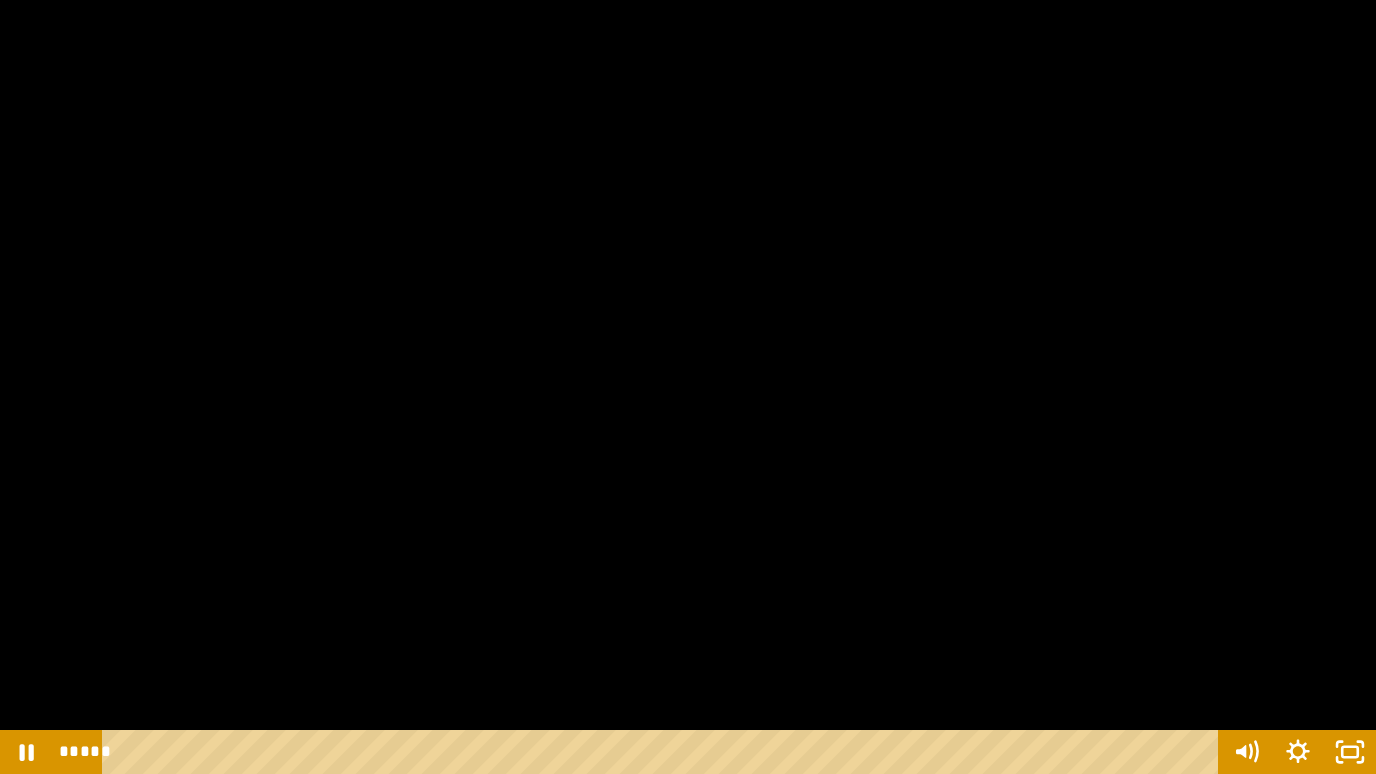 click at bounding box center (688, 387) 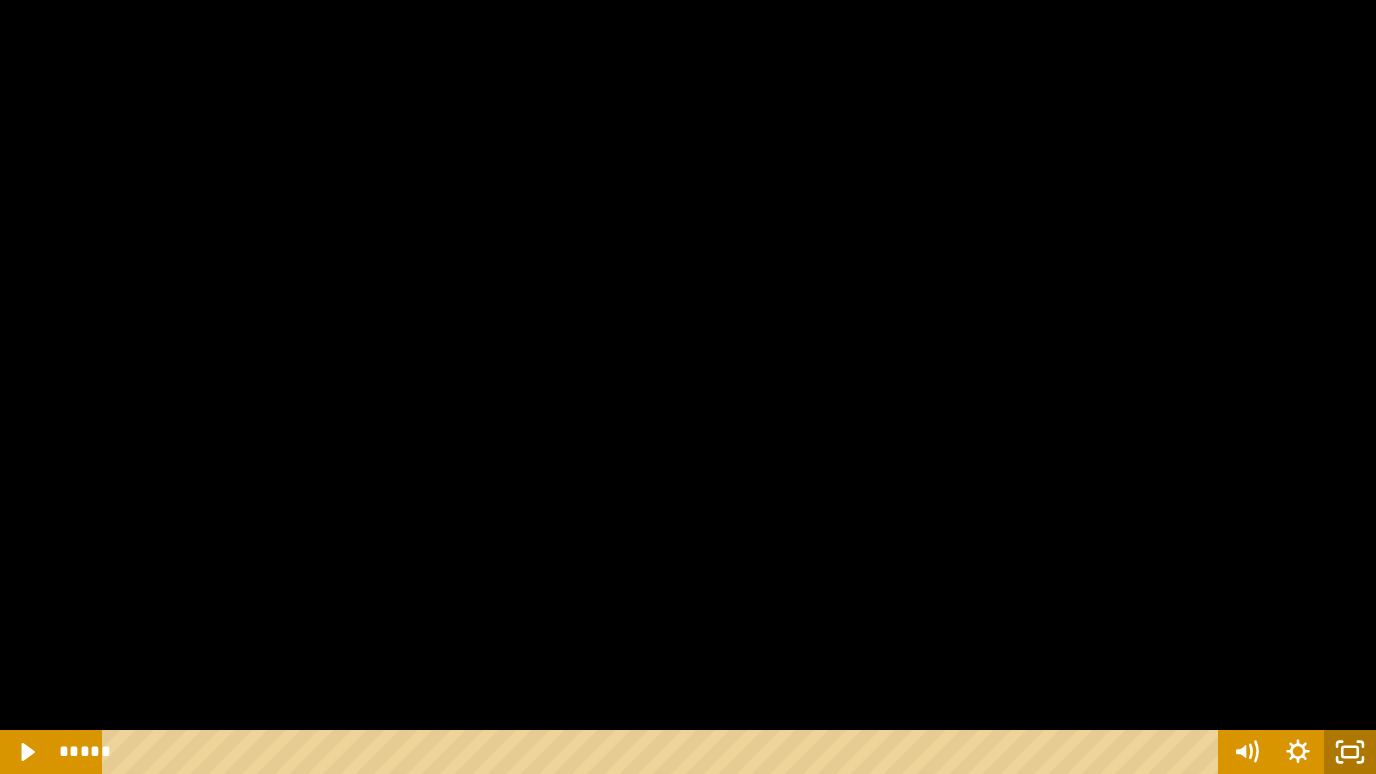 click 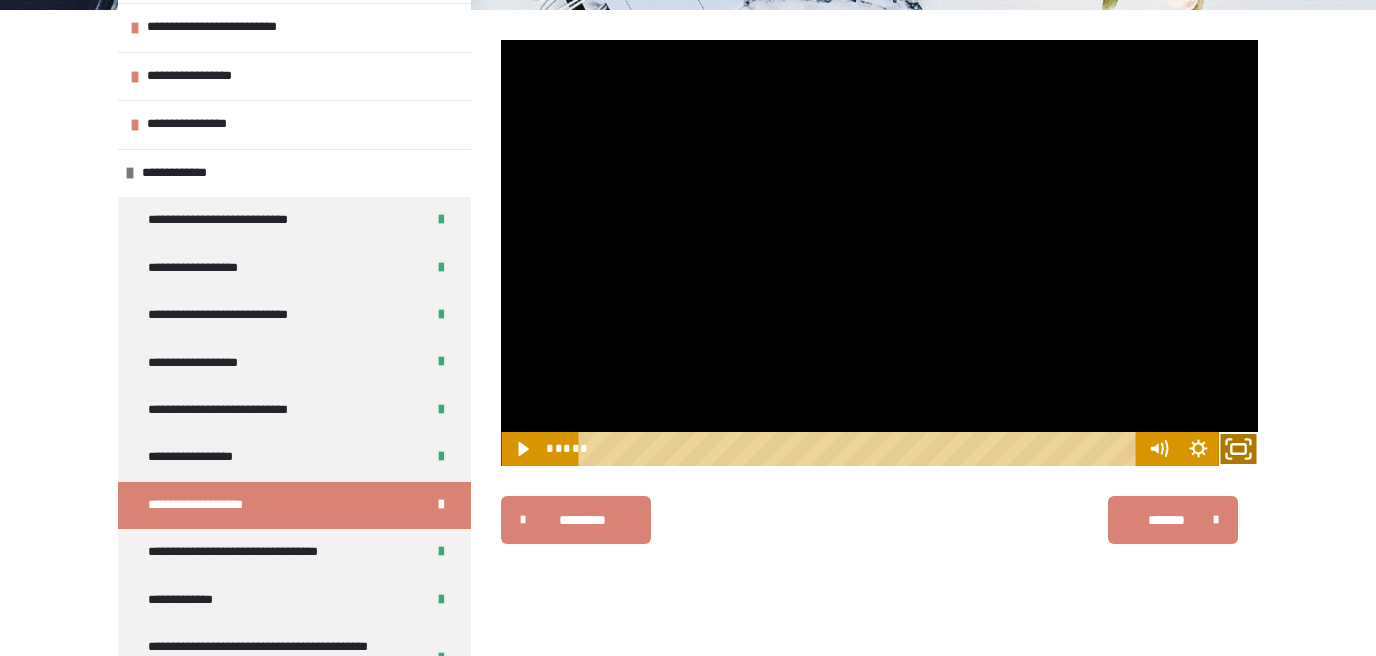 click 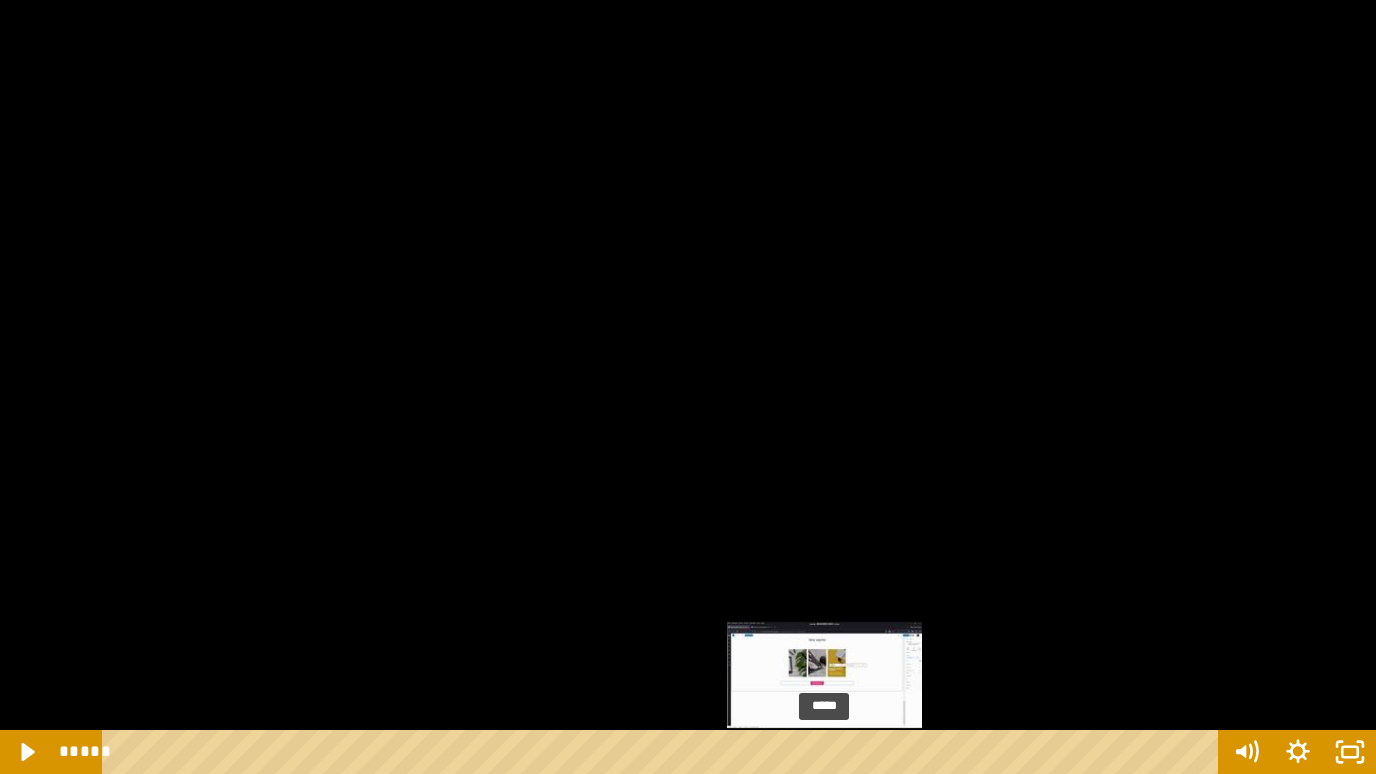 click on "*****" at bounding box center (664, 752) 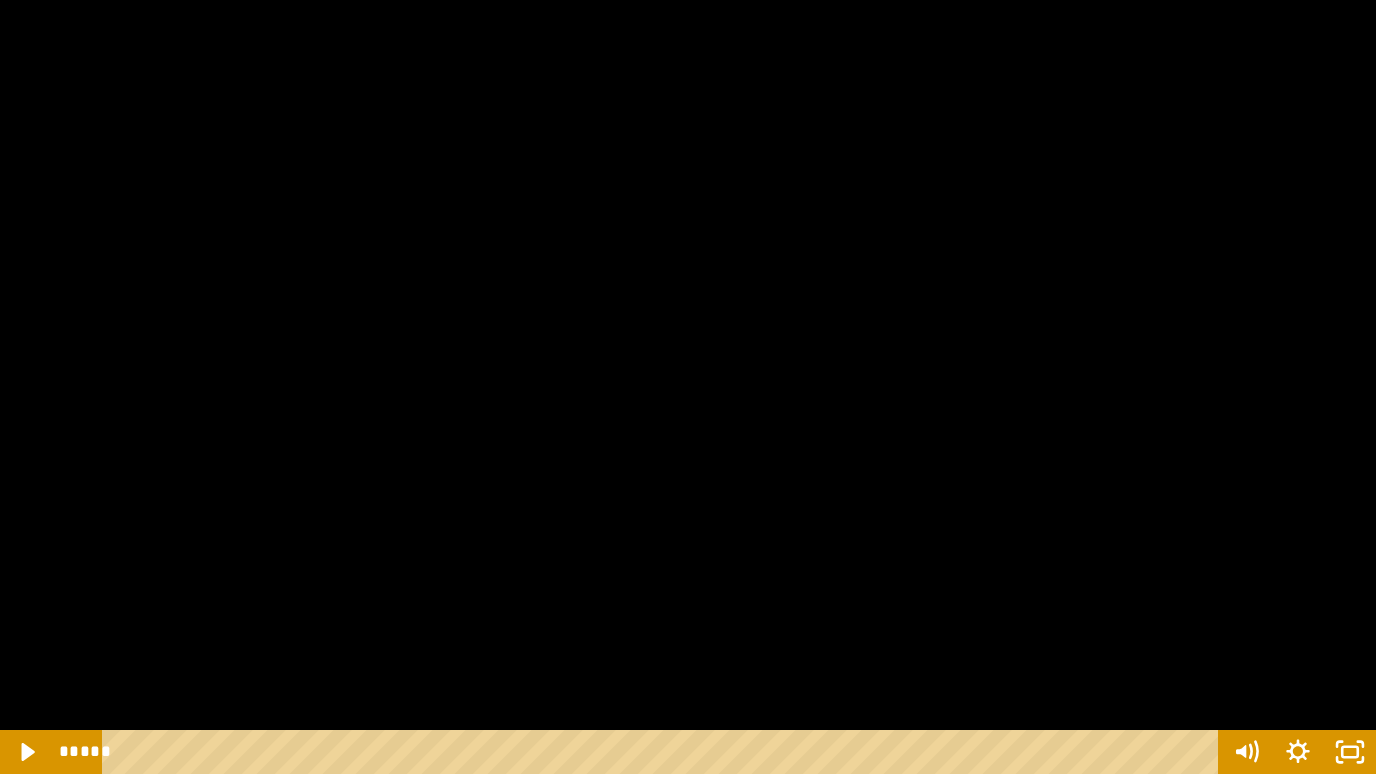 click at bounding box center [688, 387] 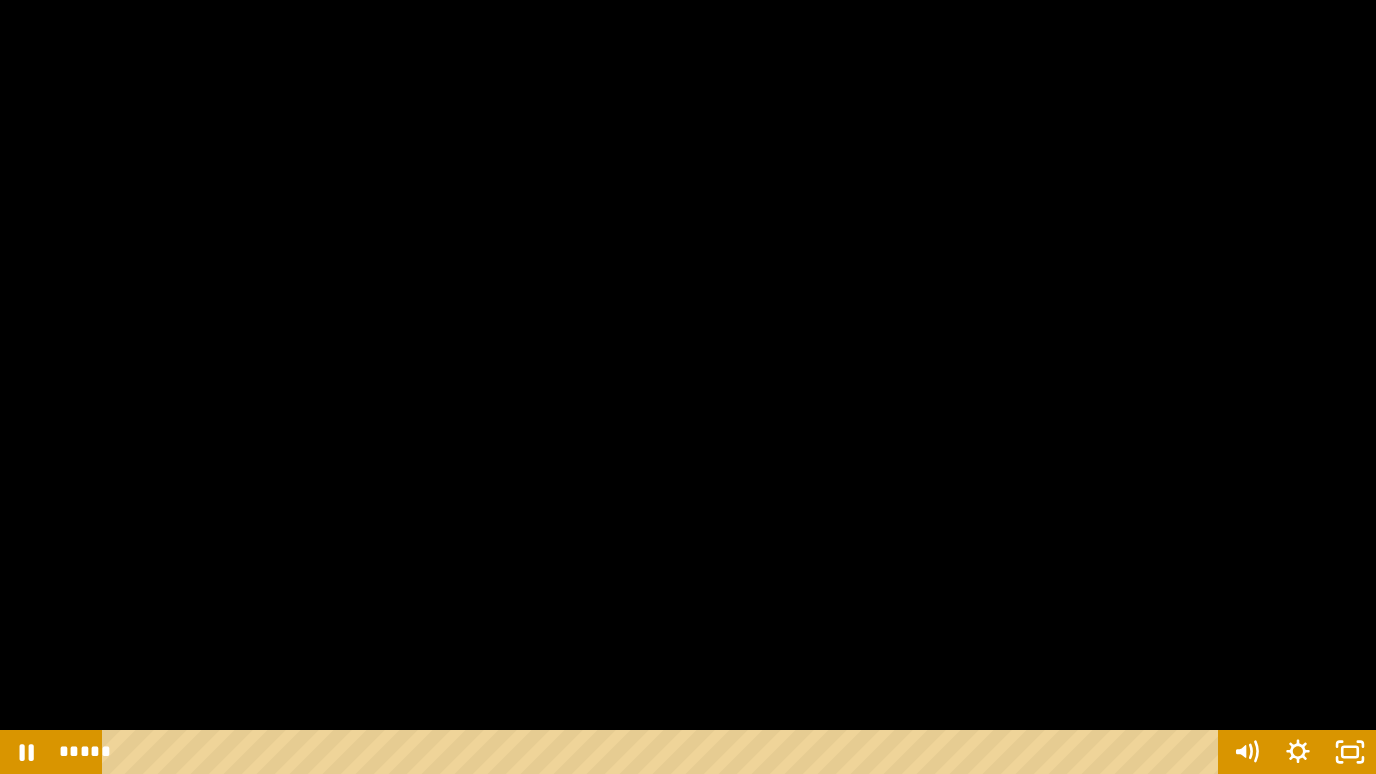 click at bounding box center (688, 387) 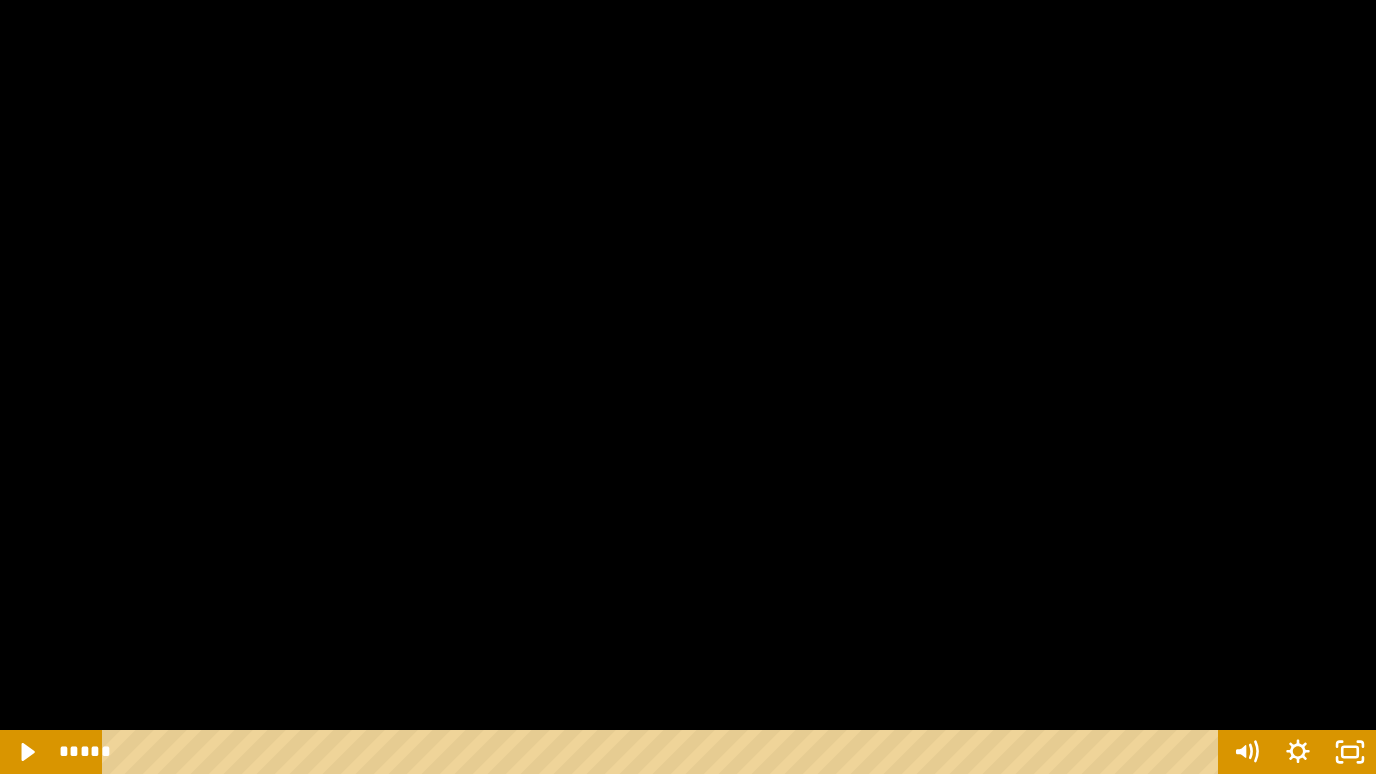 click at bounding box center (688, 387) 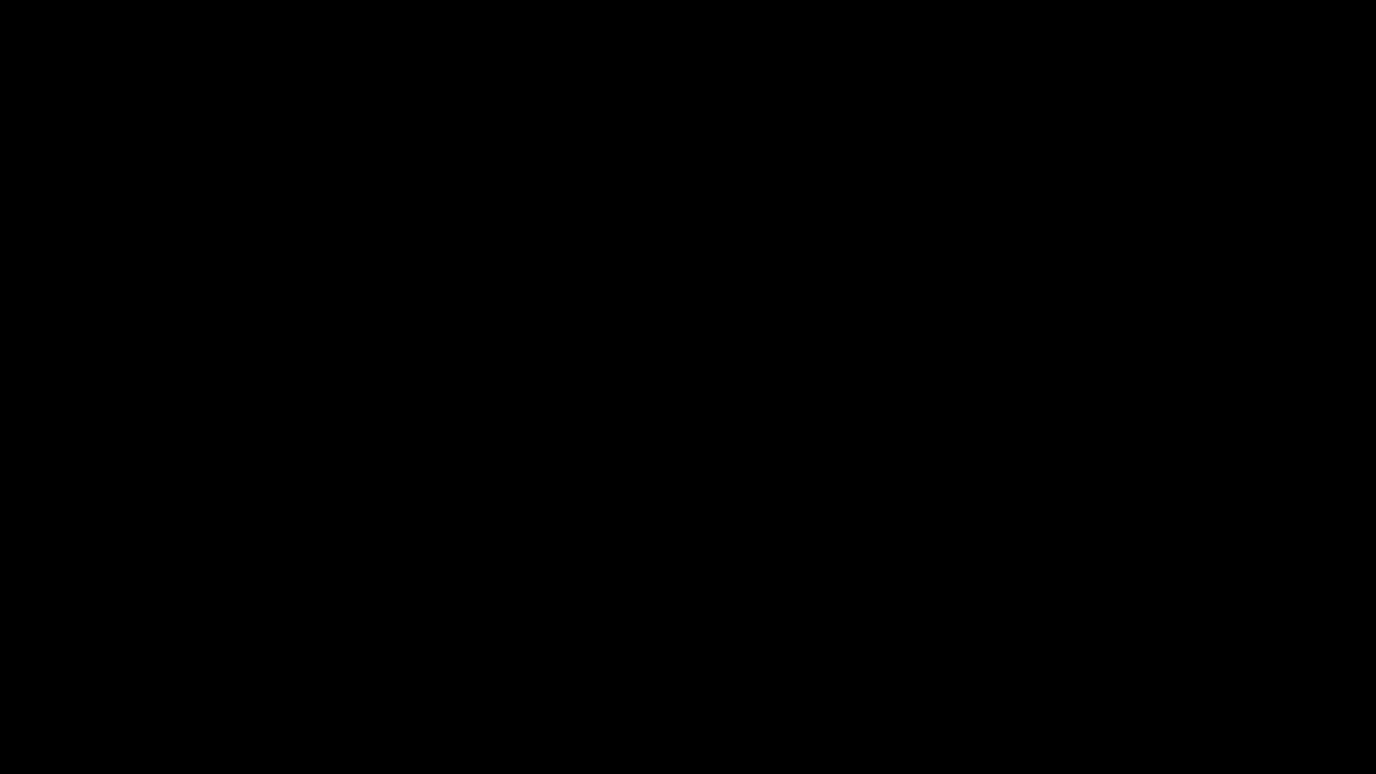 click at bounding box center [688, 387] 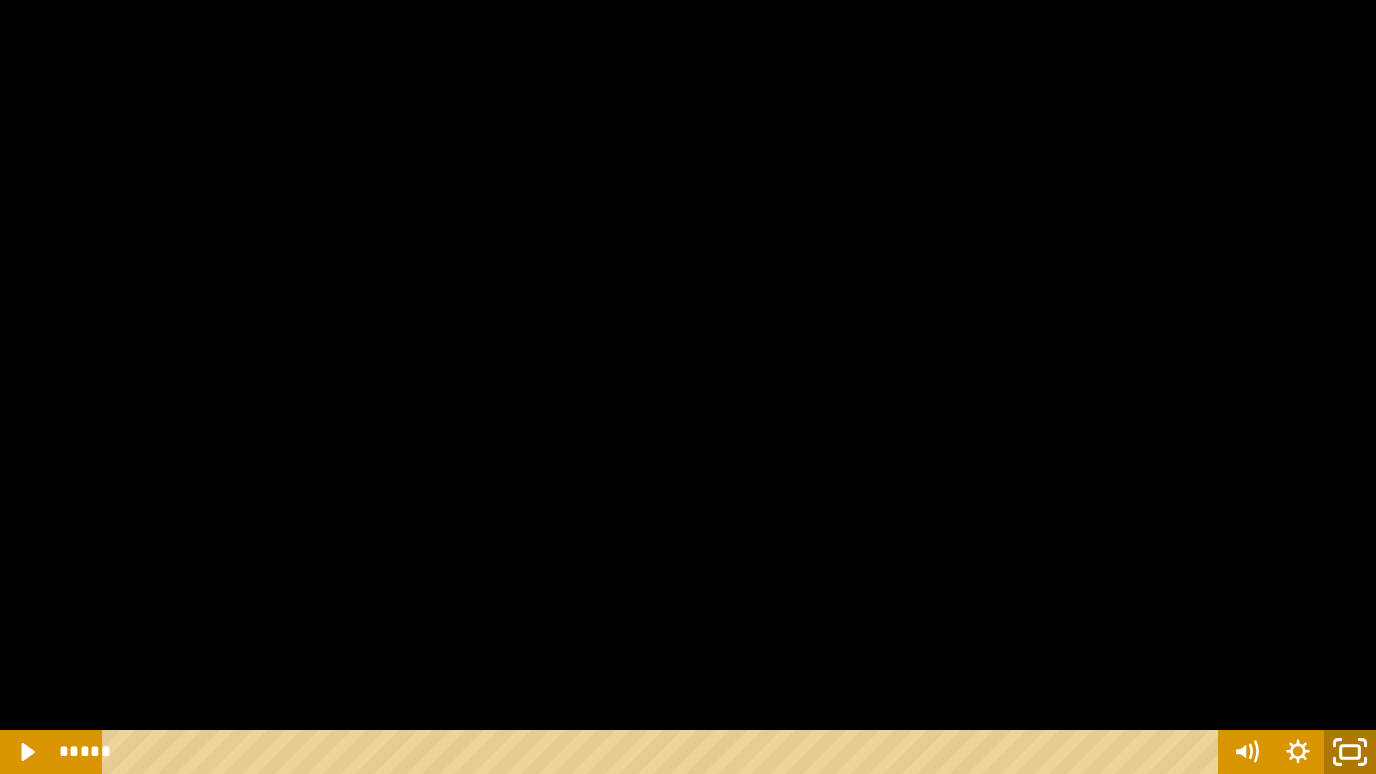 click 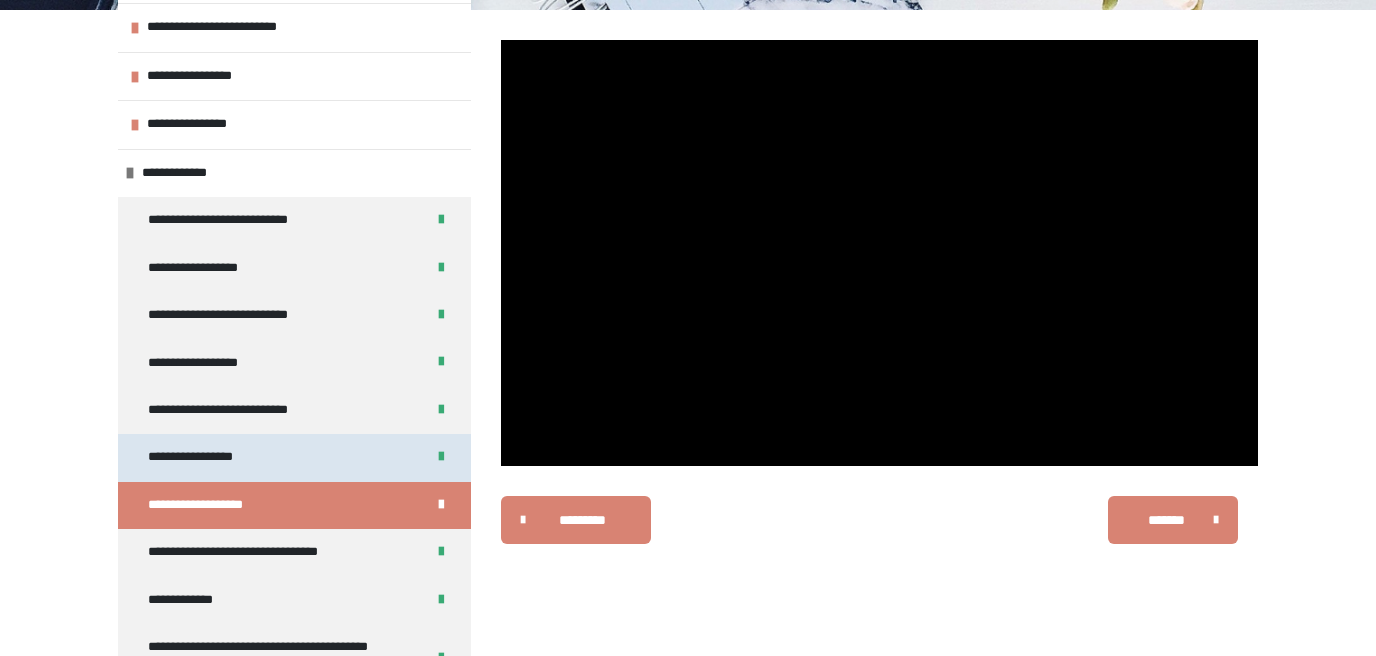 click on "**********" at bounding box center [294, 457] 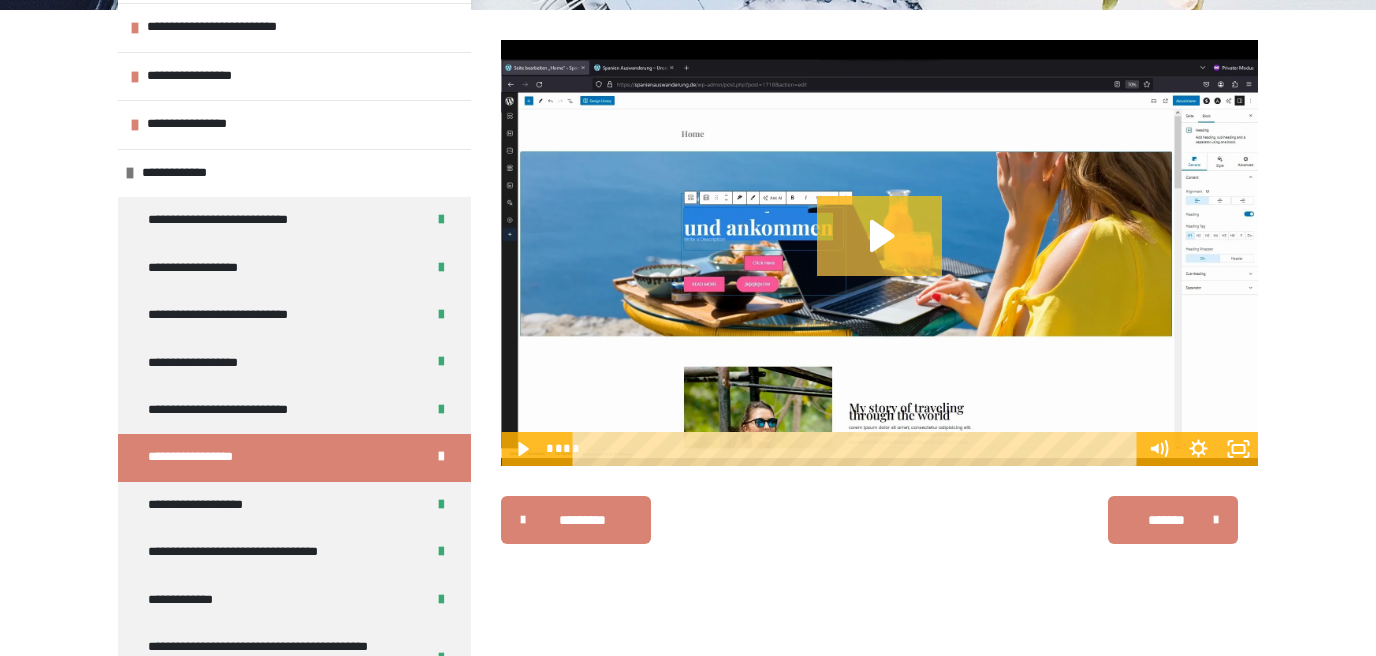 click 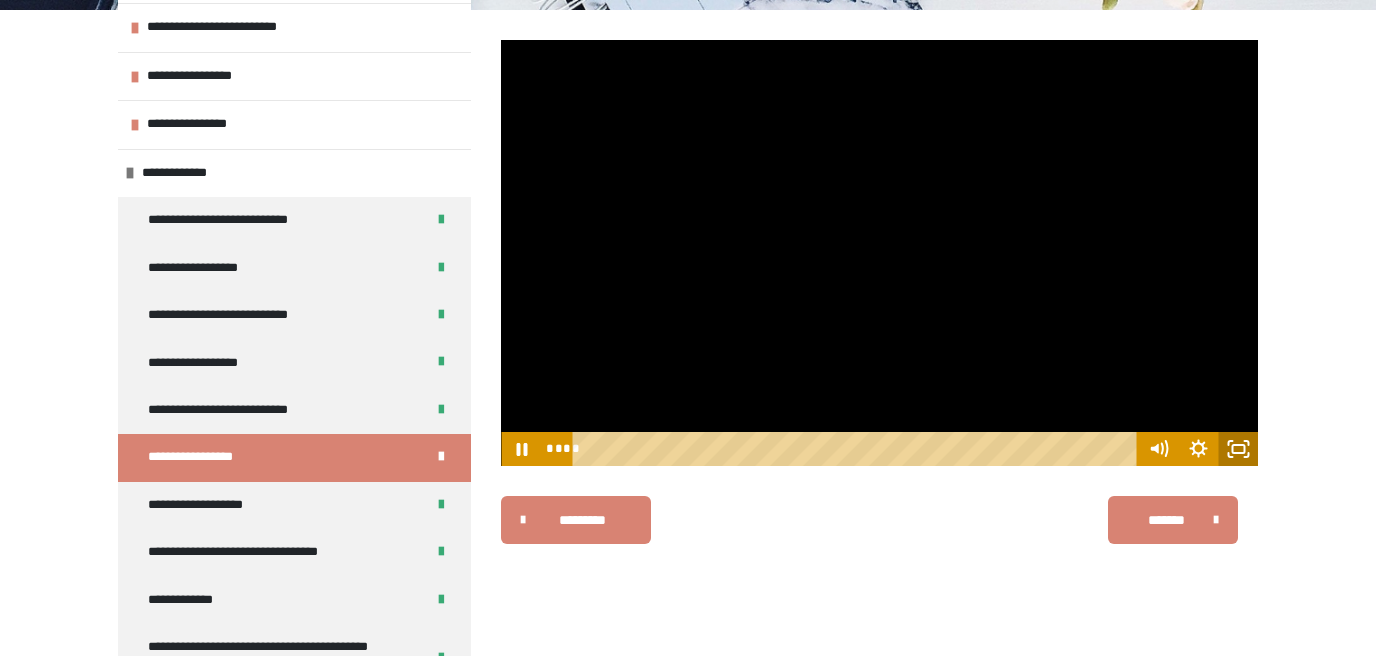 click 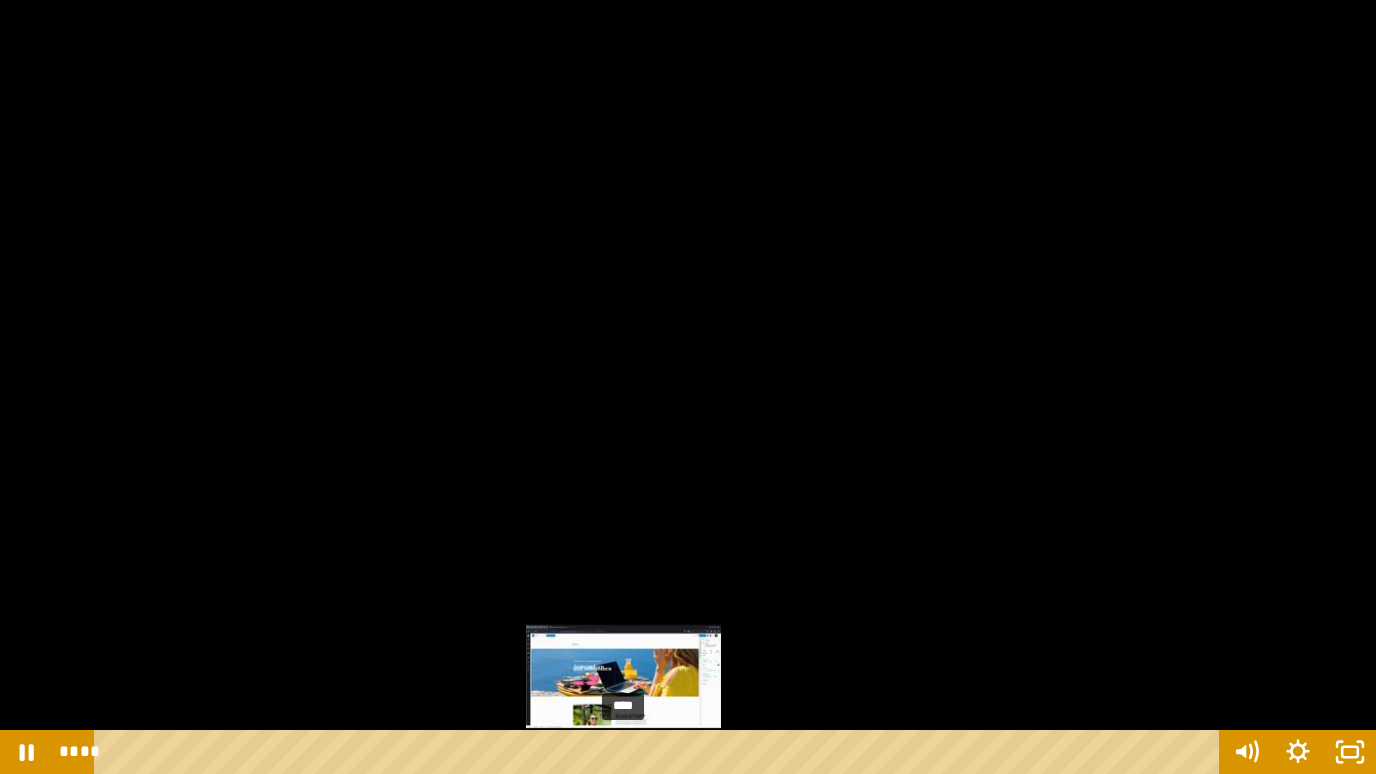 click on "****" at bounding box center [660, 752] 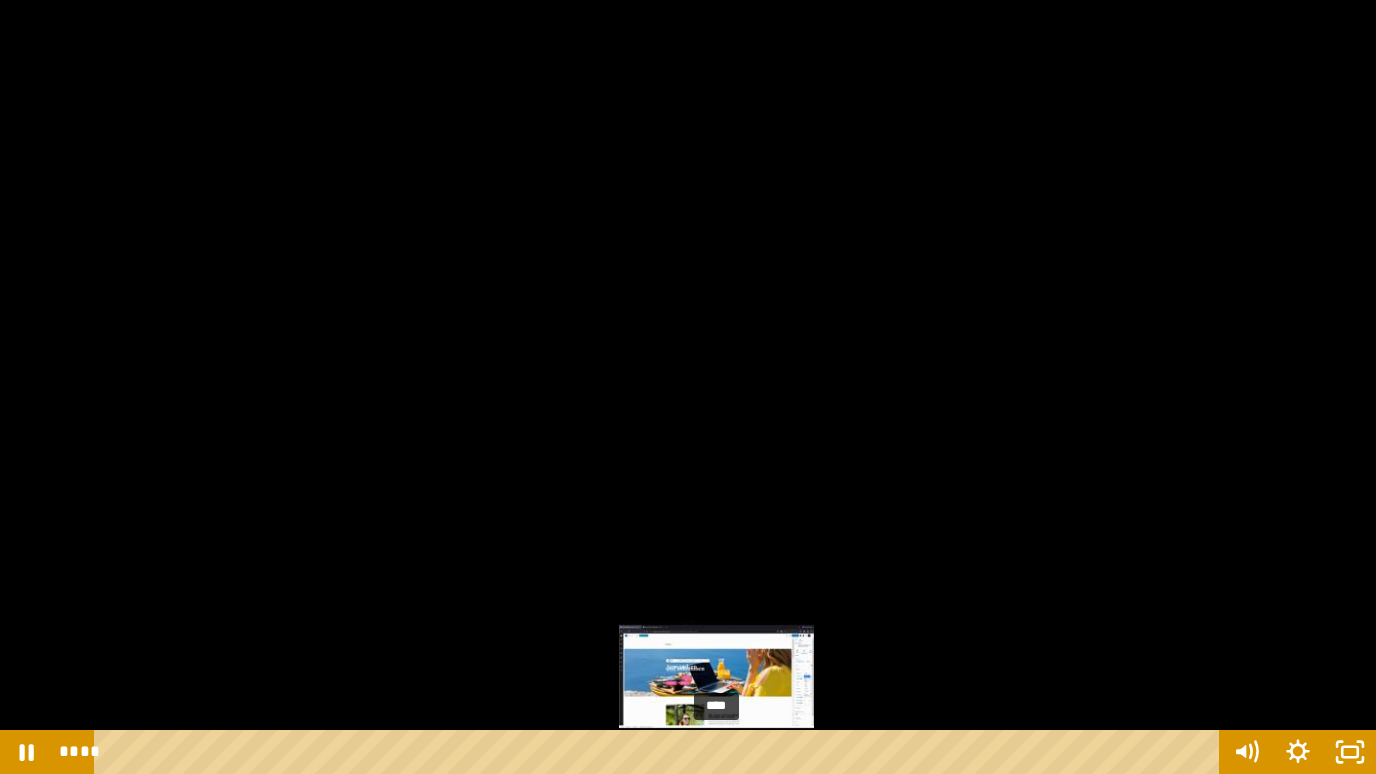 click on "****" at bounding box center (660, 752) 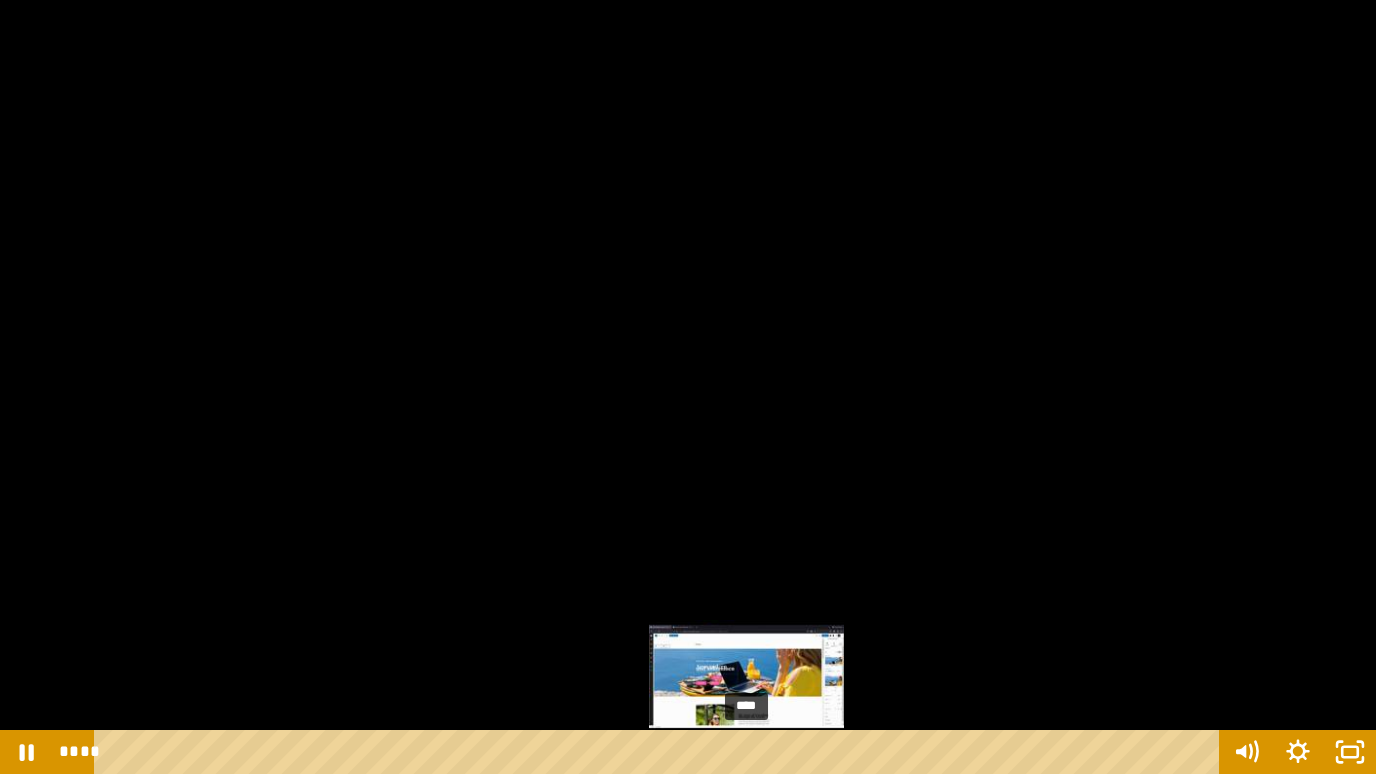 click on "****" at bounding box center (660, 752) 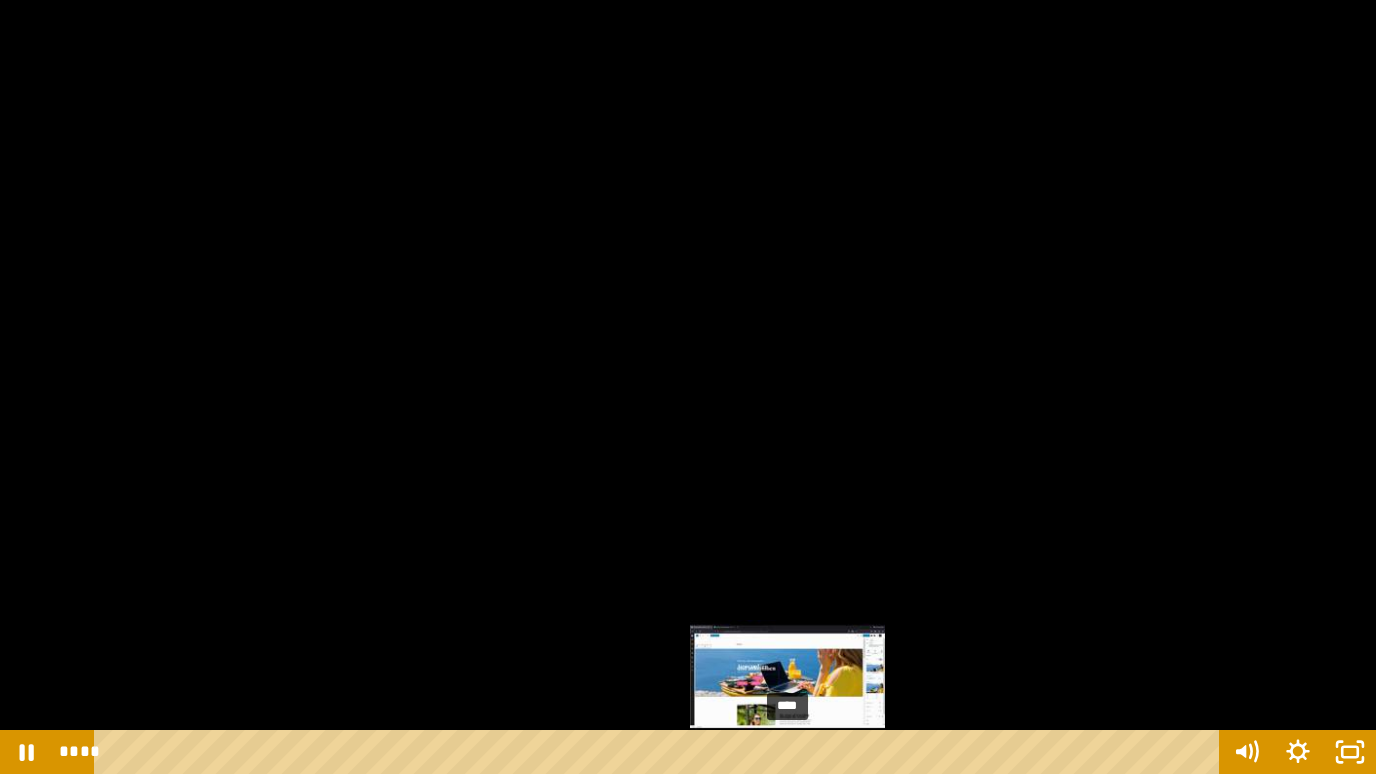 click on "****" at bounding box center [660, 752] 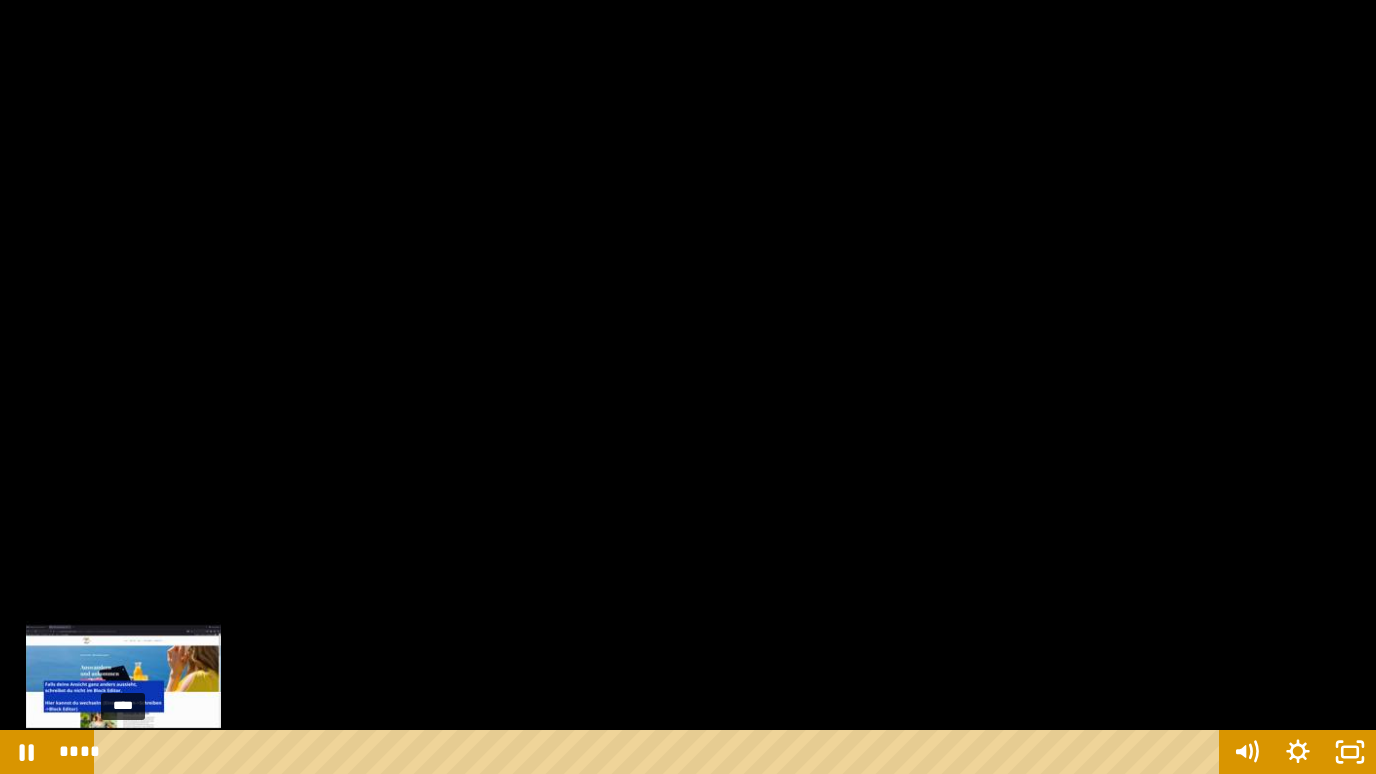 click on "****" at bounding box center [660, 752] 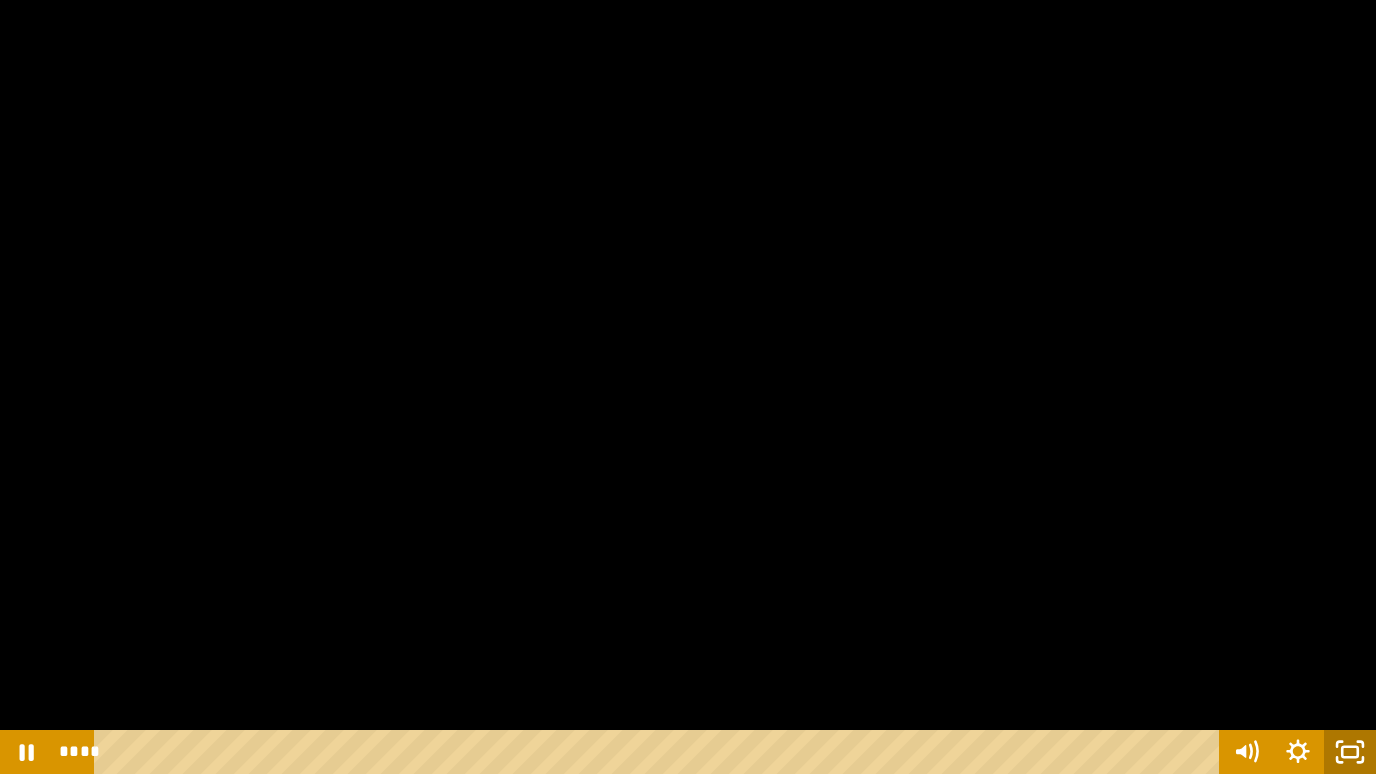 click 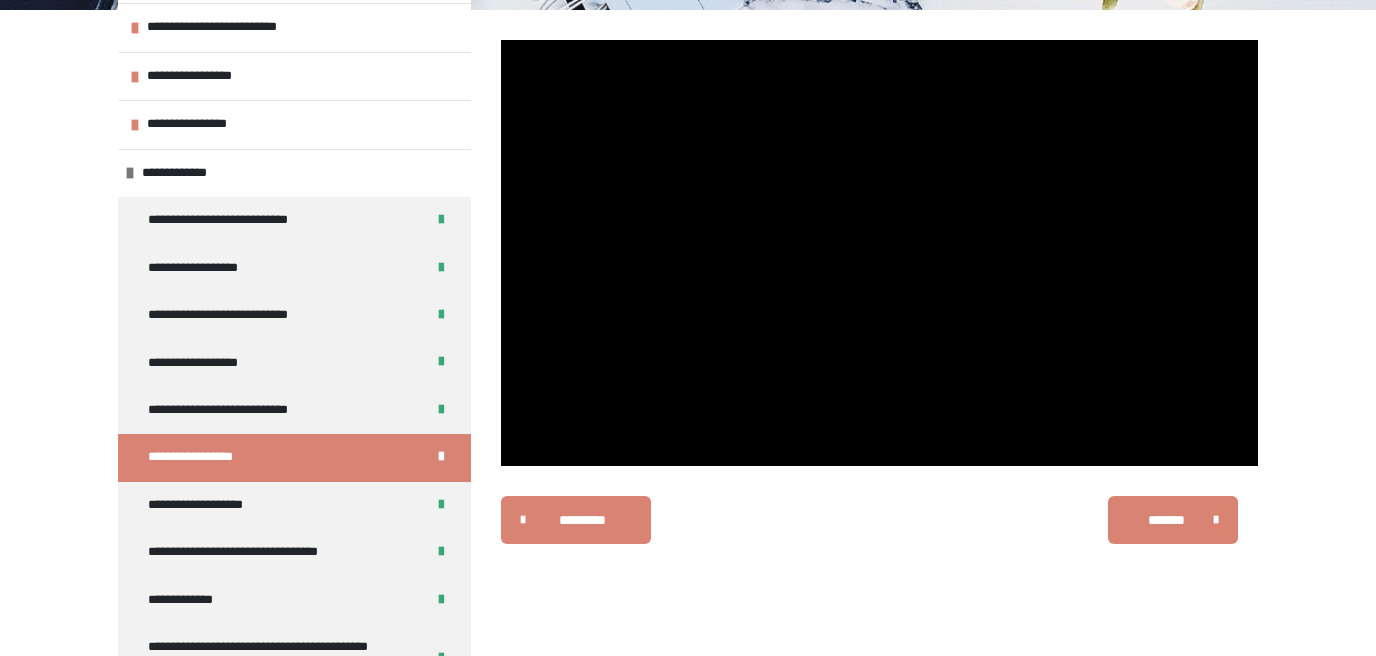 click at bounding box center [879, 253] 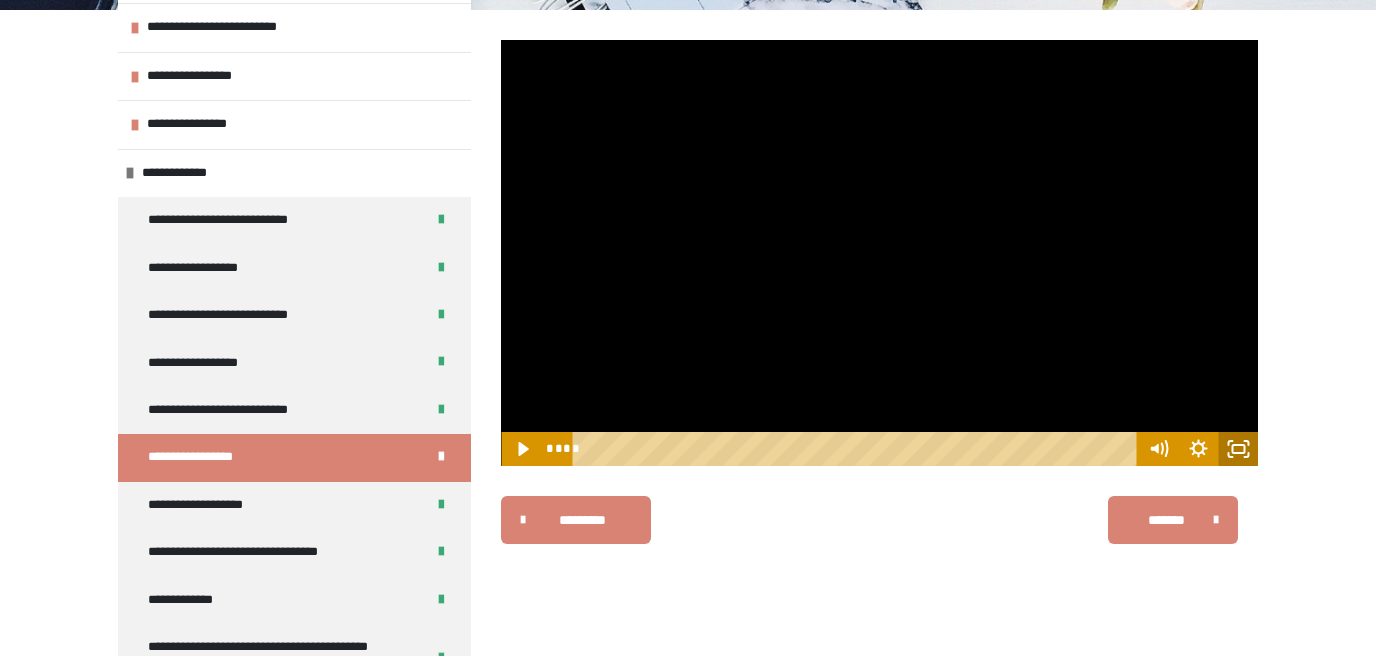 click 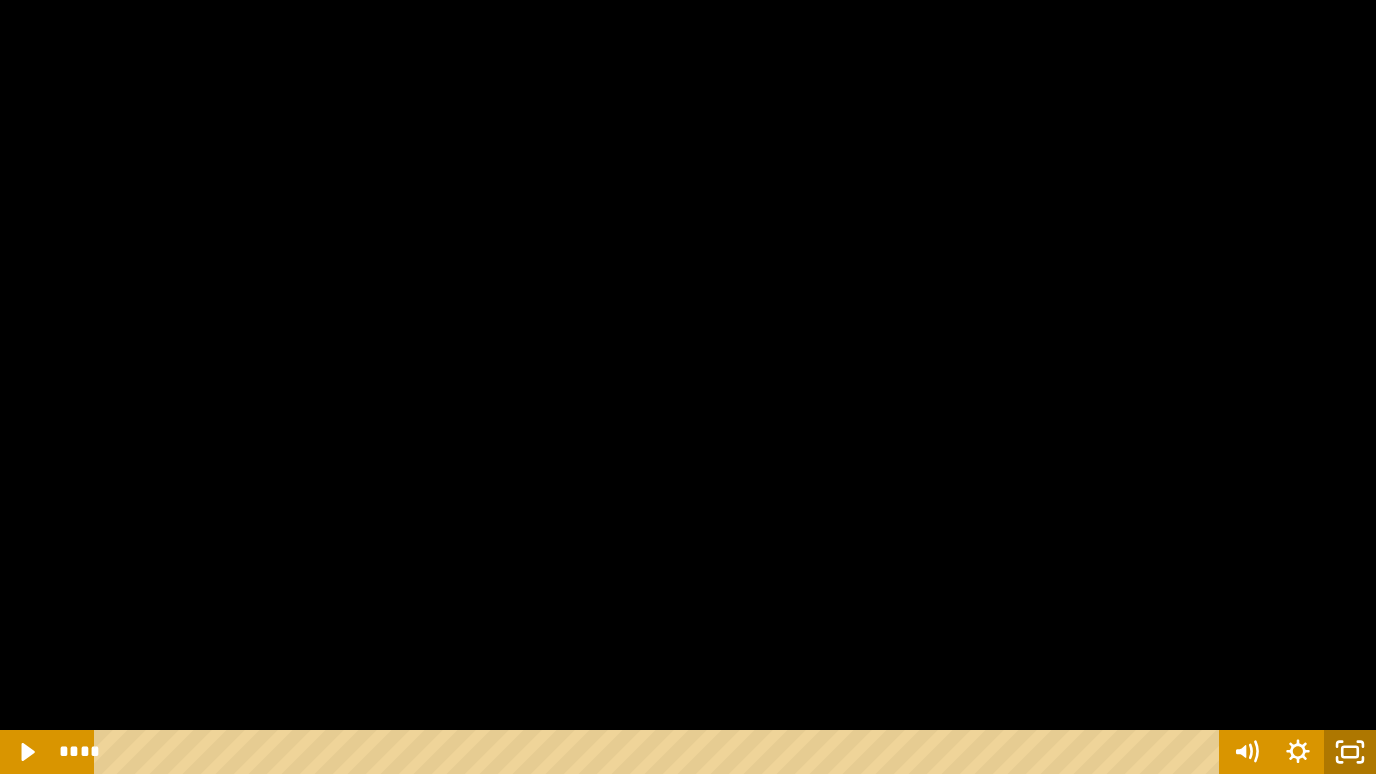 click 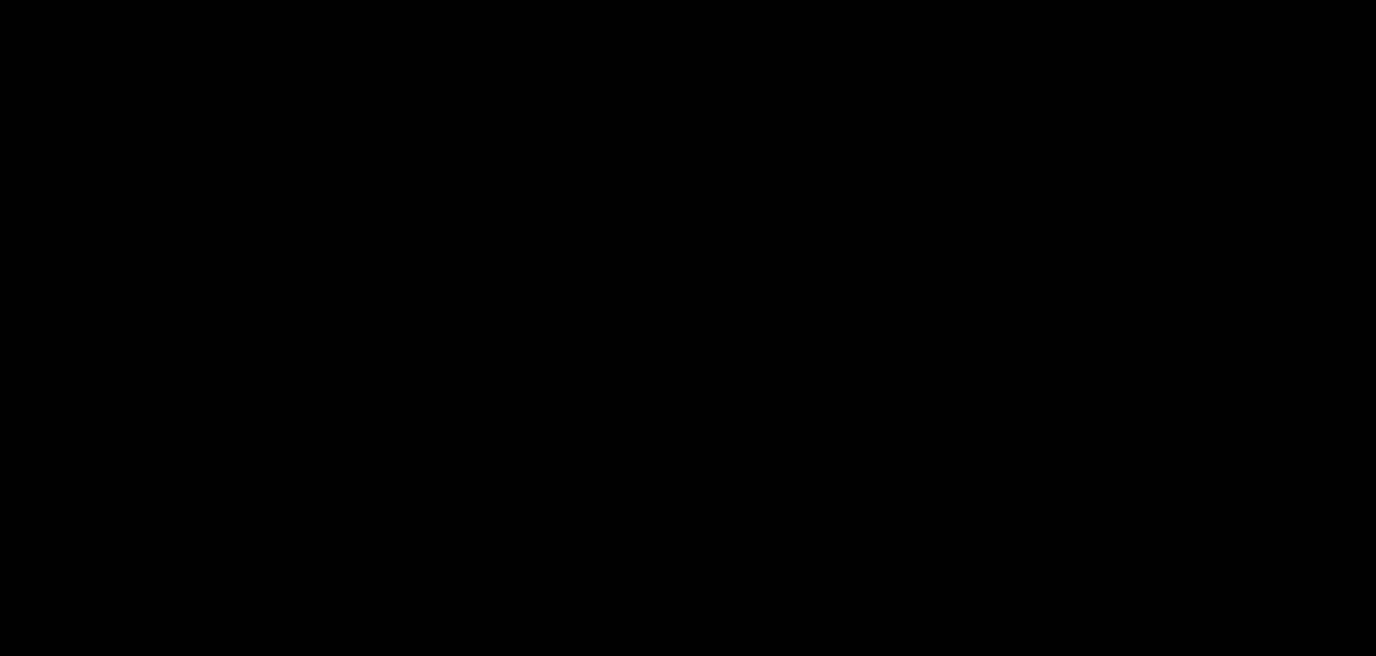 scroll, scrollTop: 339, scrollLeft: 0, axis: vertical 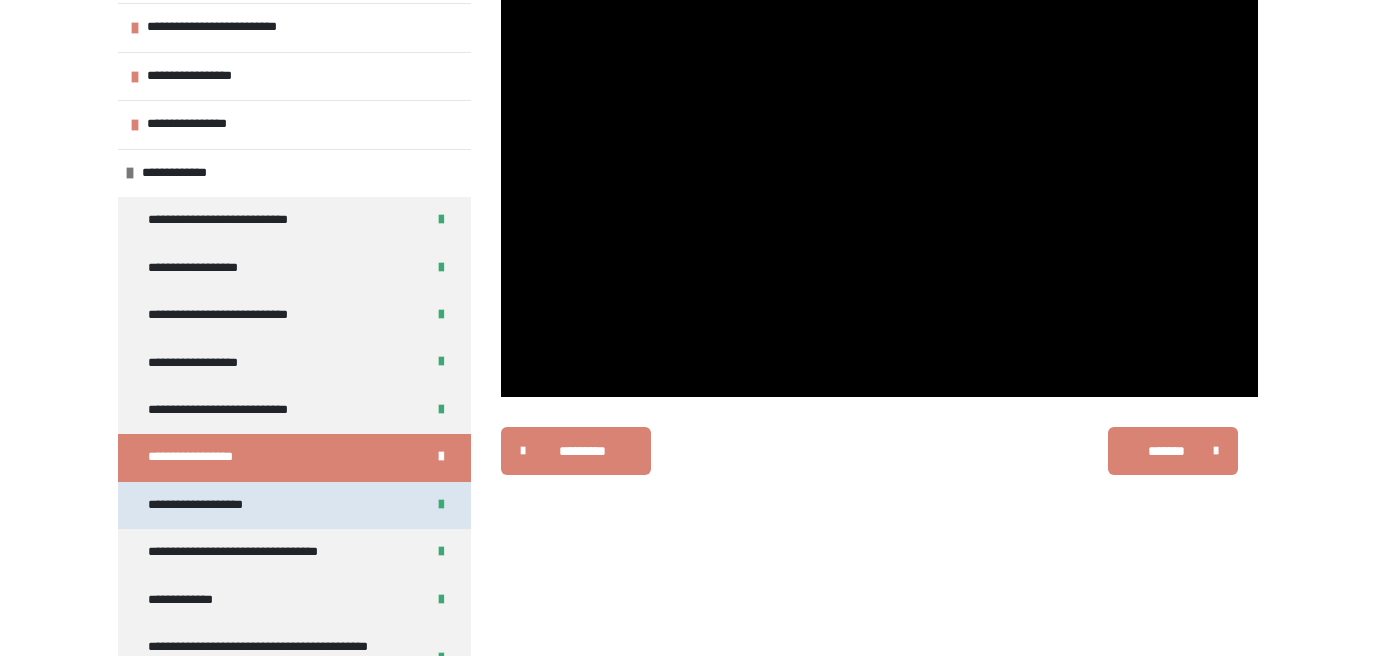click on "**********" at bounding box center (221, 505) 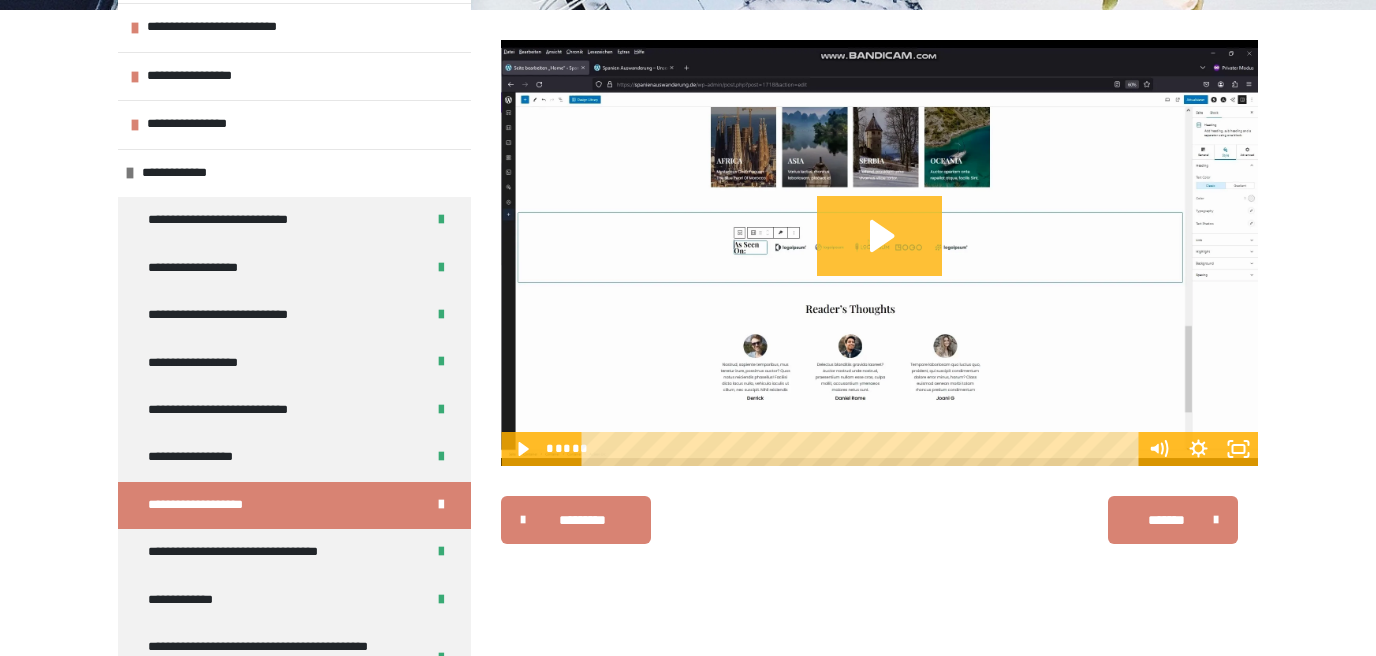click 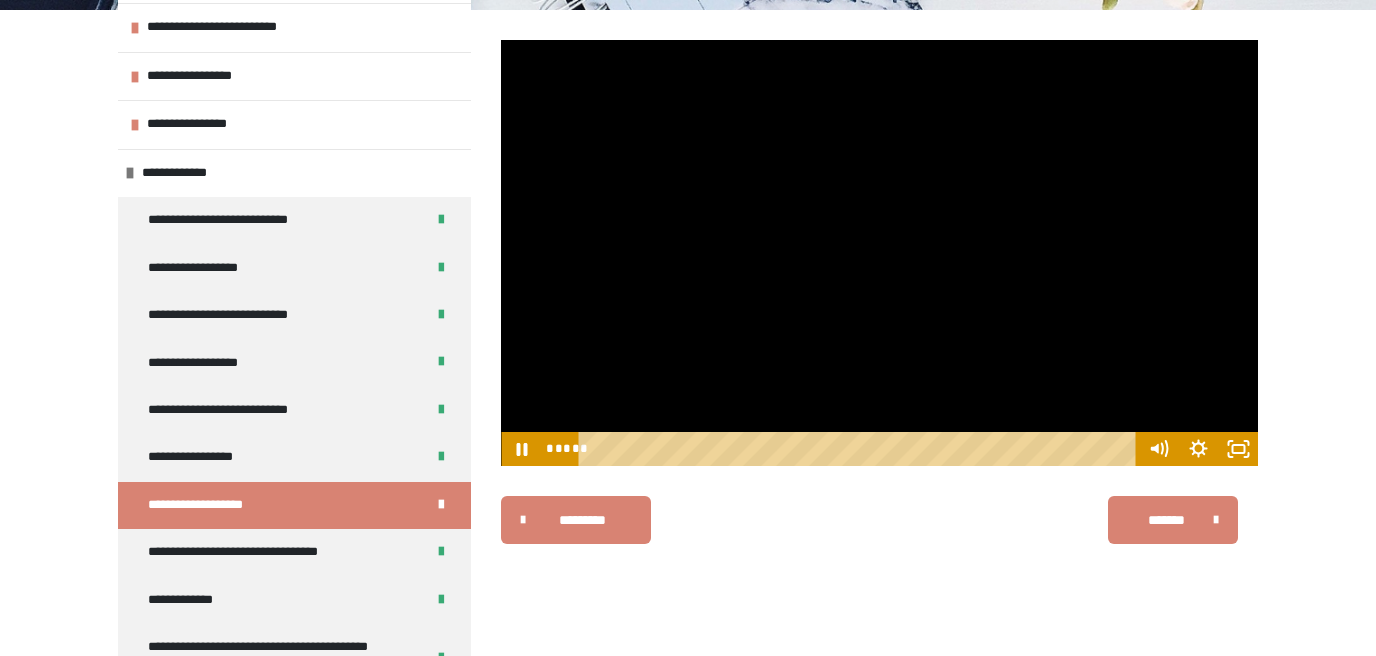 click at bounding box center (879, 253) 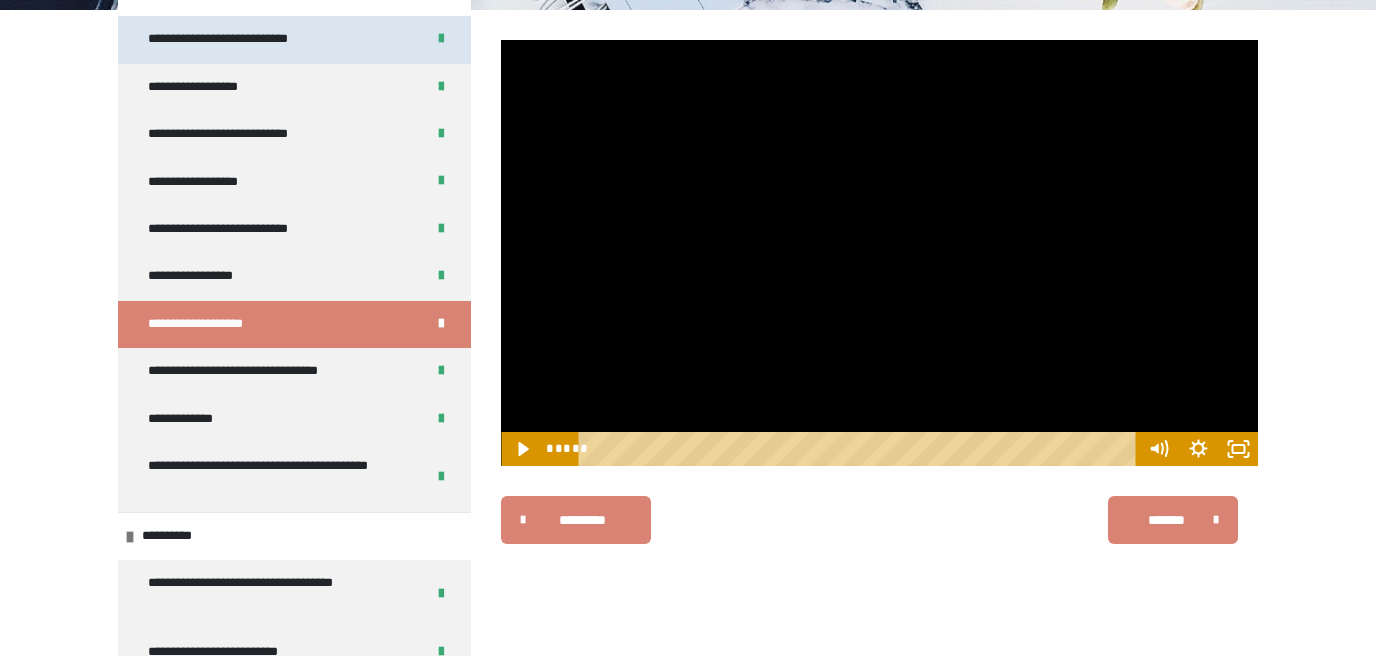 scroll, scrollTop: 309, scrollLeft: 0, axis: vertical 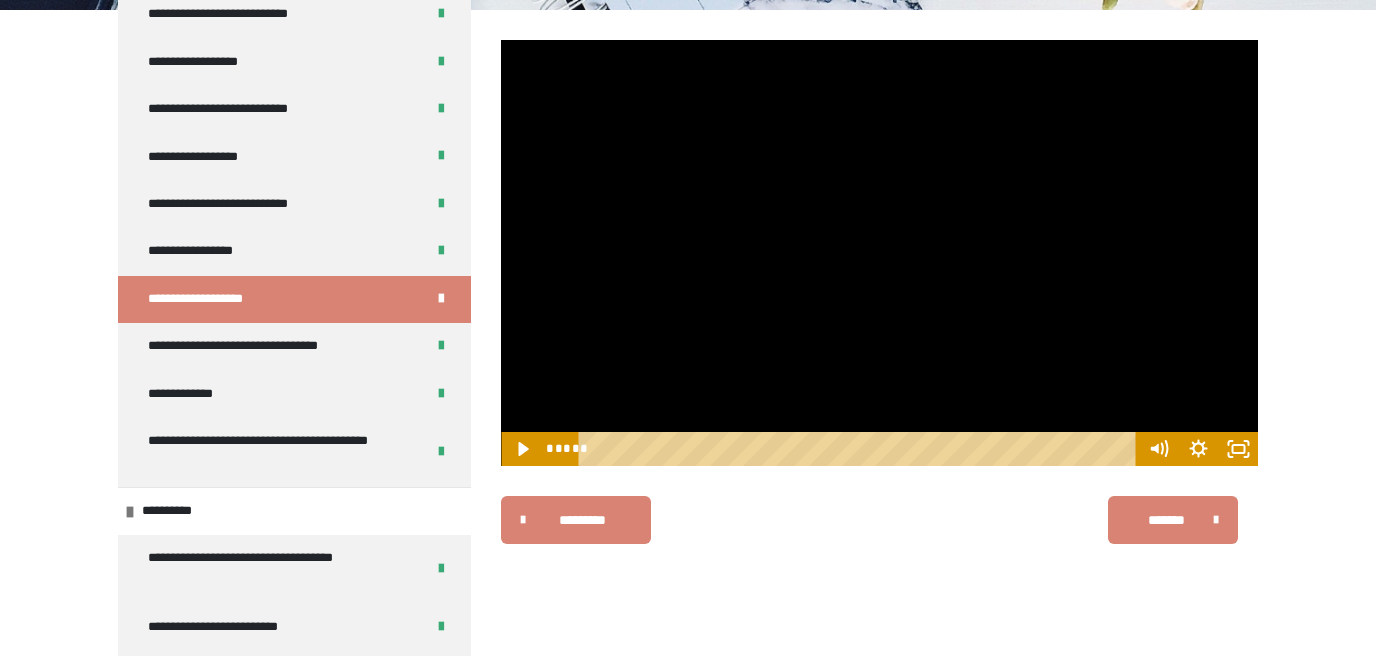 click at bounding box center (879, 253) 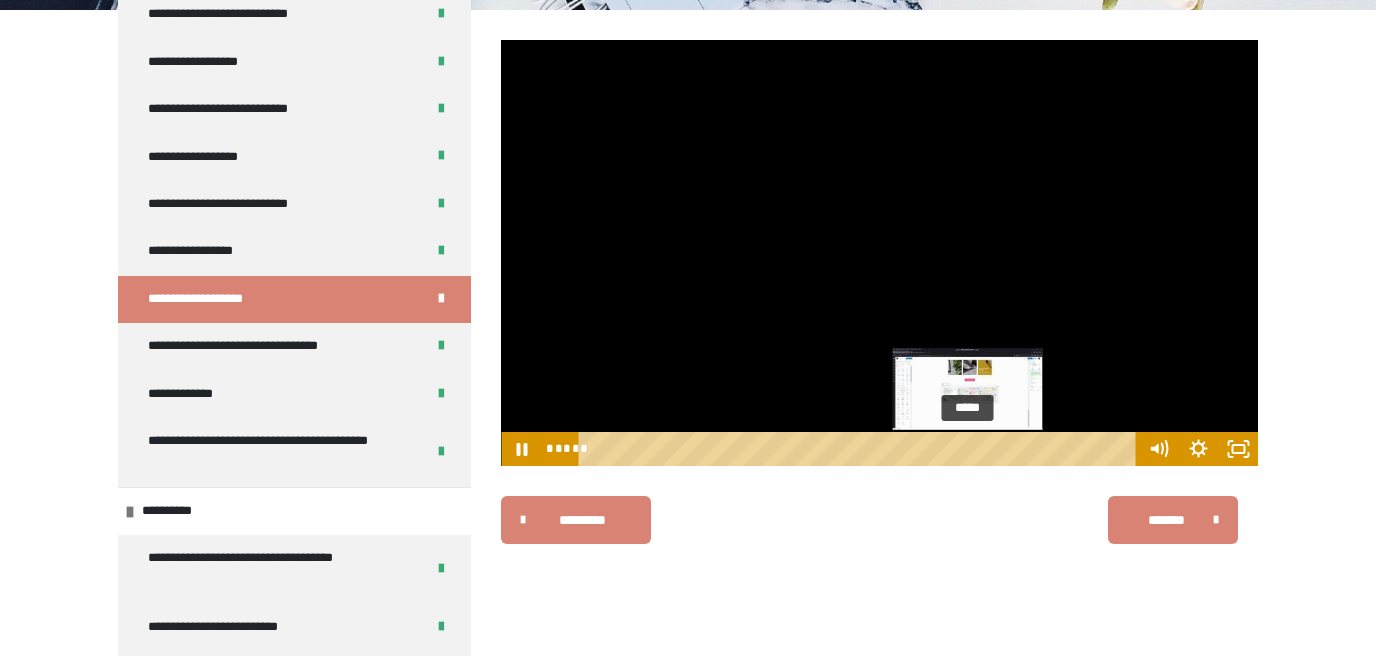 click on "*****" at bounding box center (861, 449) 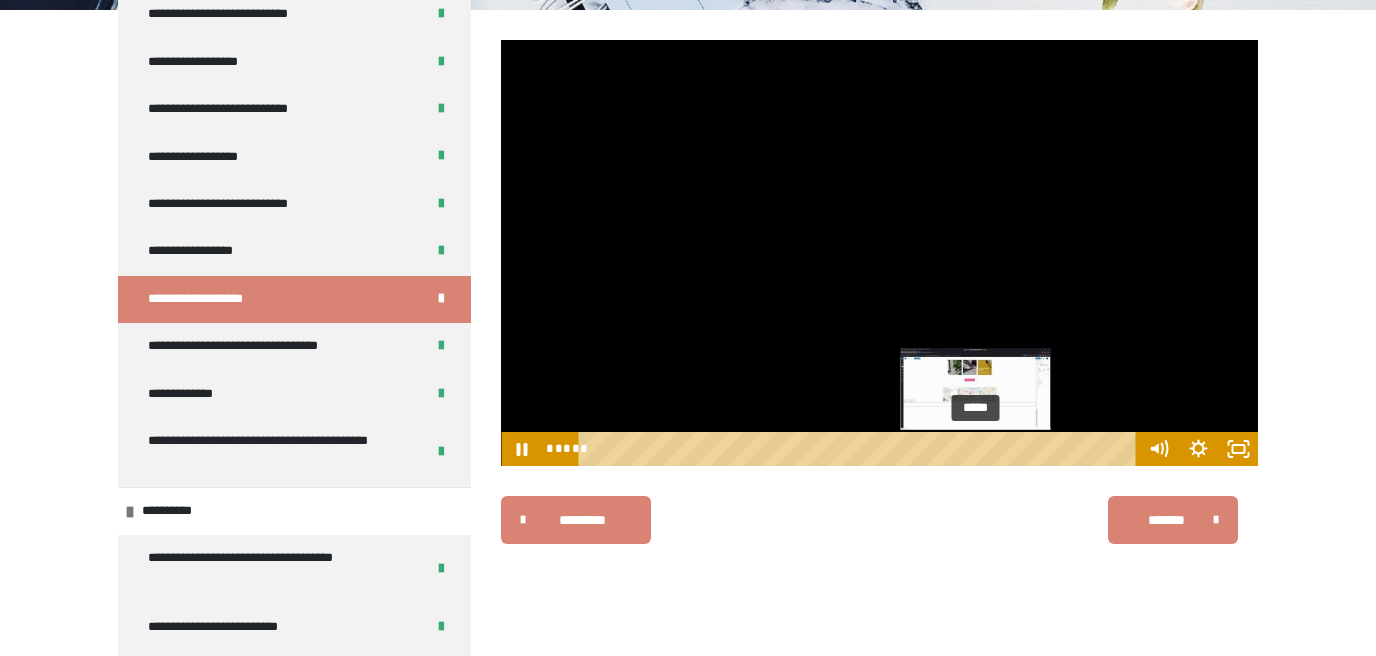 click on "*****" at bounding box center [861, 449] 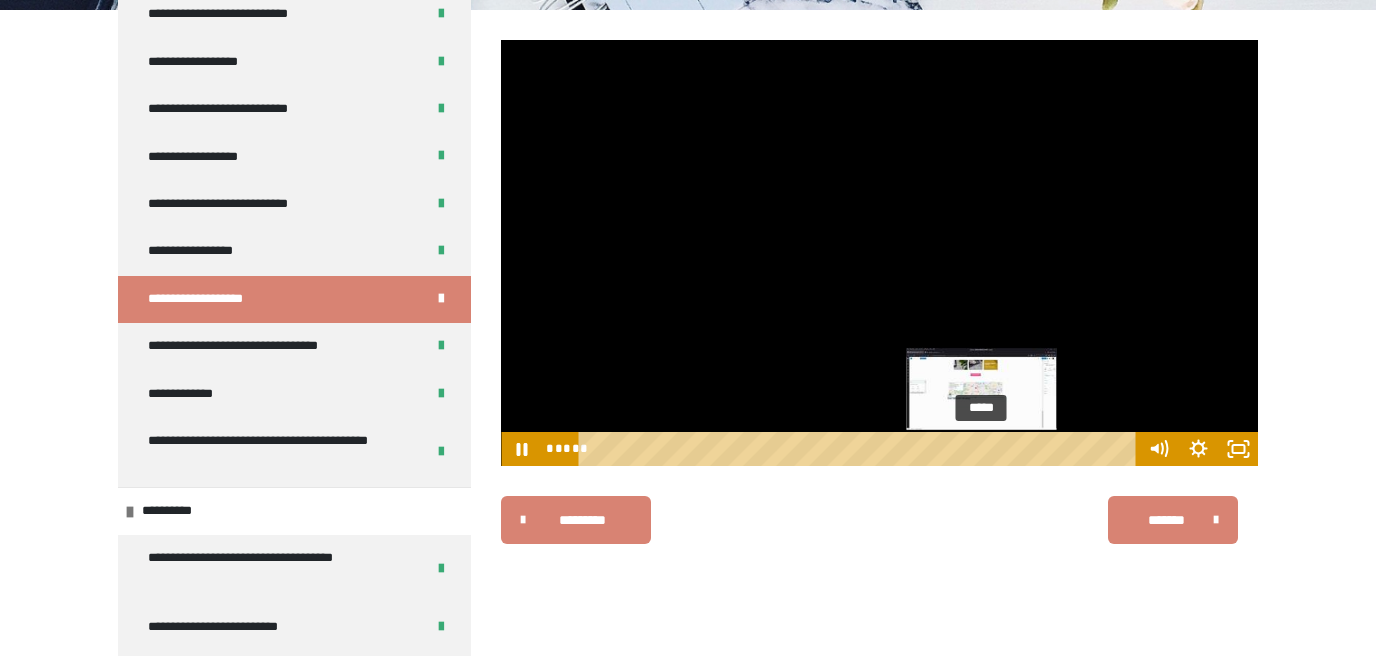 click on "*****" at bounding box center [861, 449] 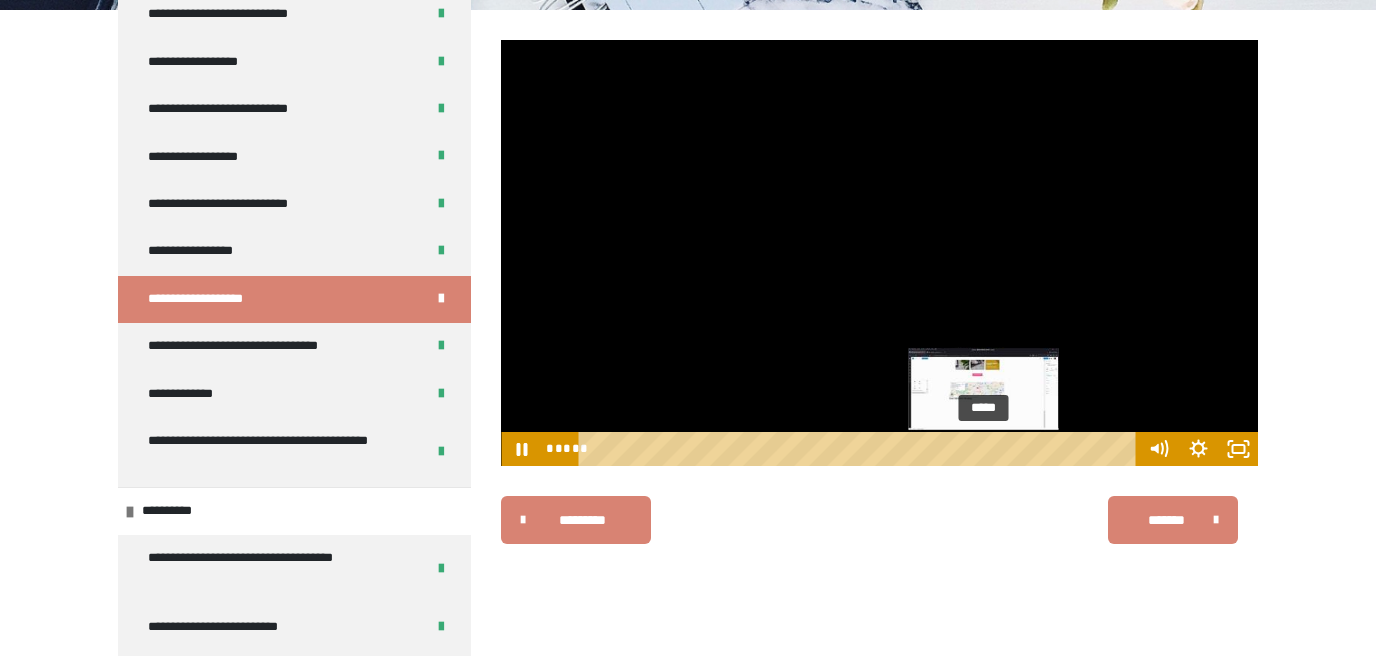 click at bounding box center [982, 448] 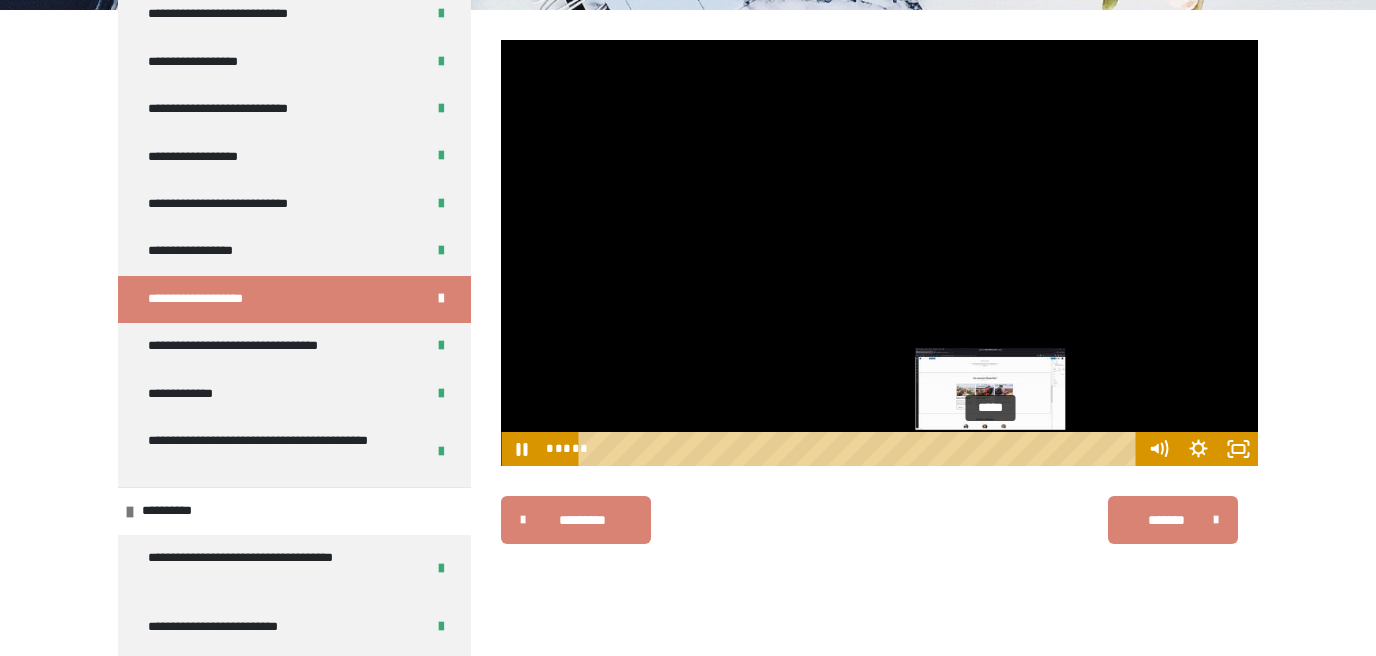 click on "*****" at bounding box center (861, 449) 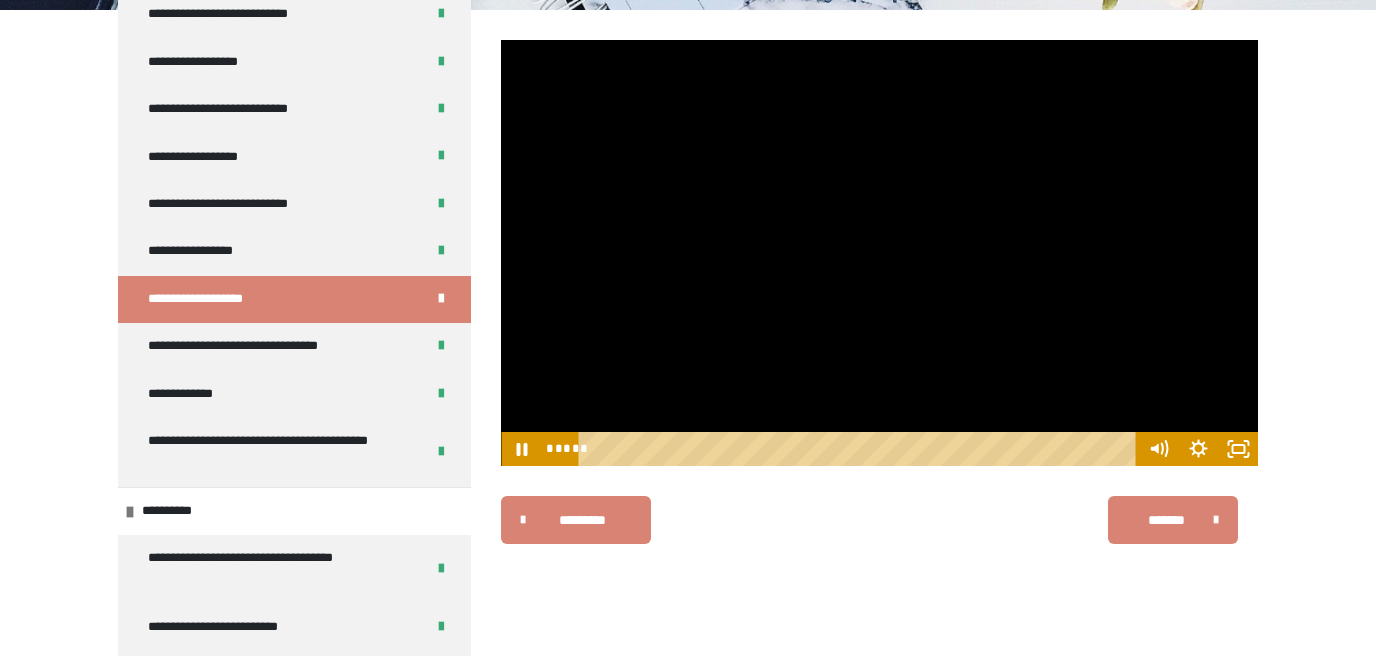 click at bounding box center [879, 253] 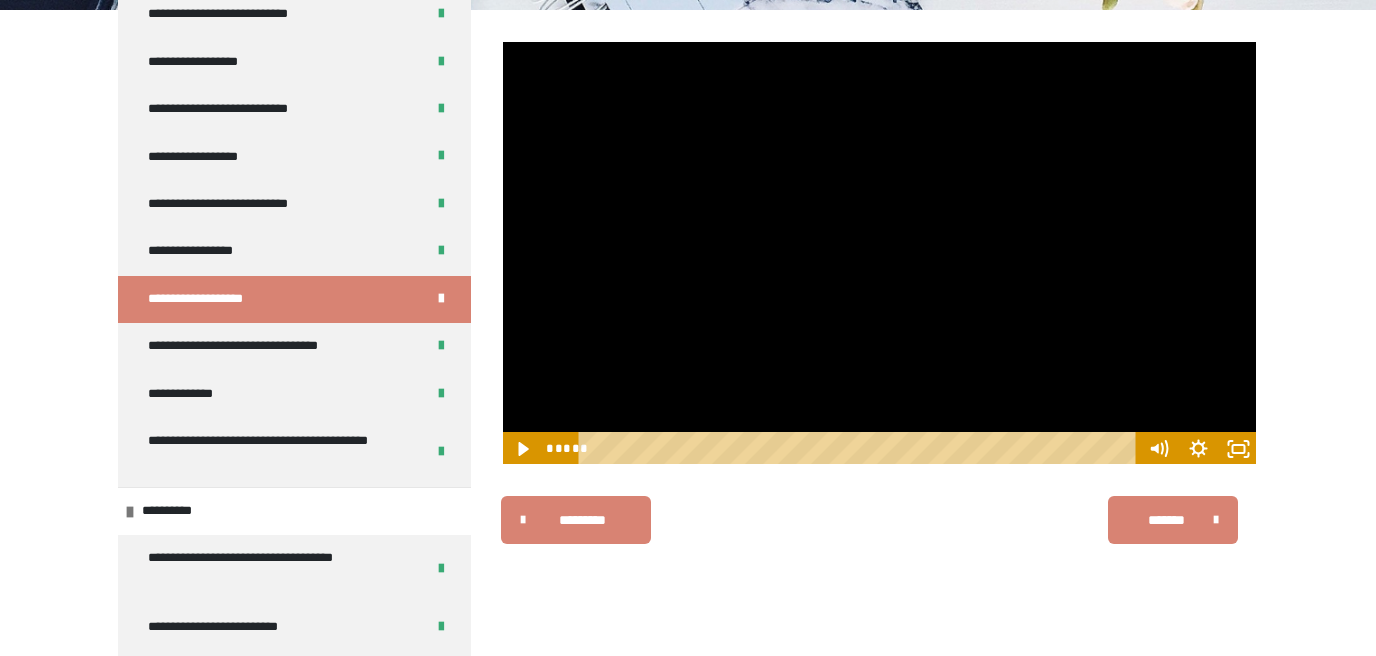 click at bounding box center (879, 253) 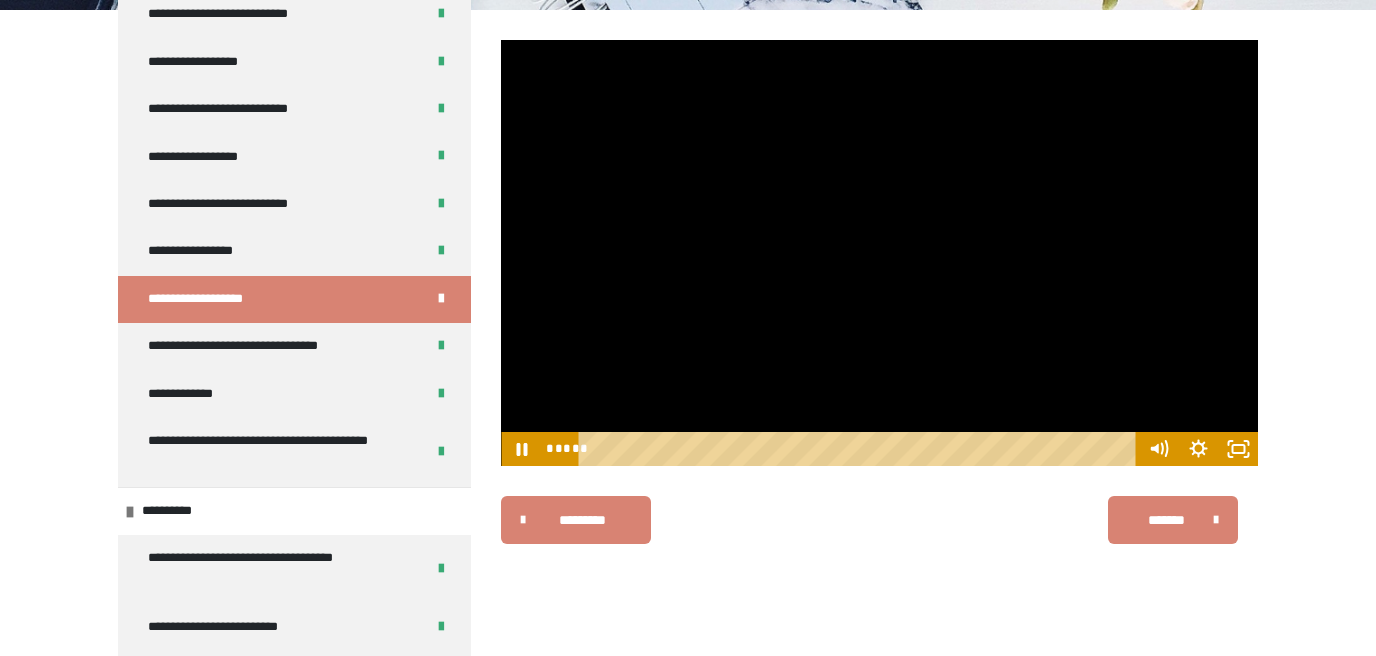 click at bounding box center (879, 253) 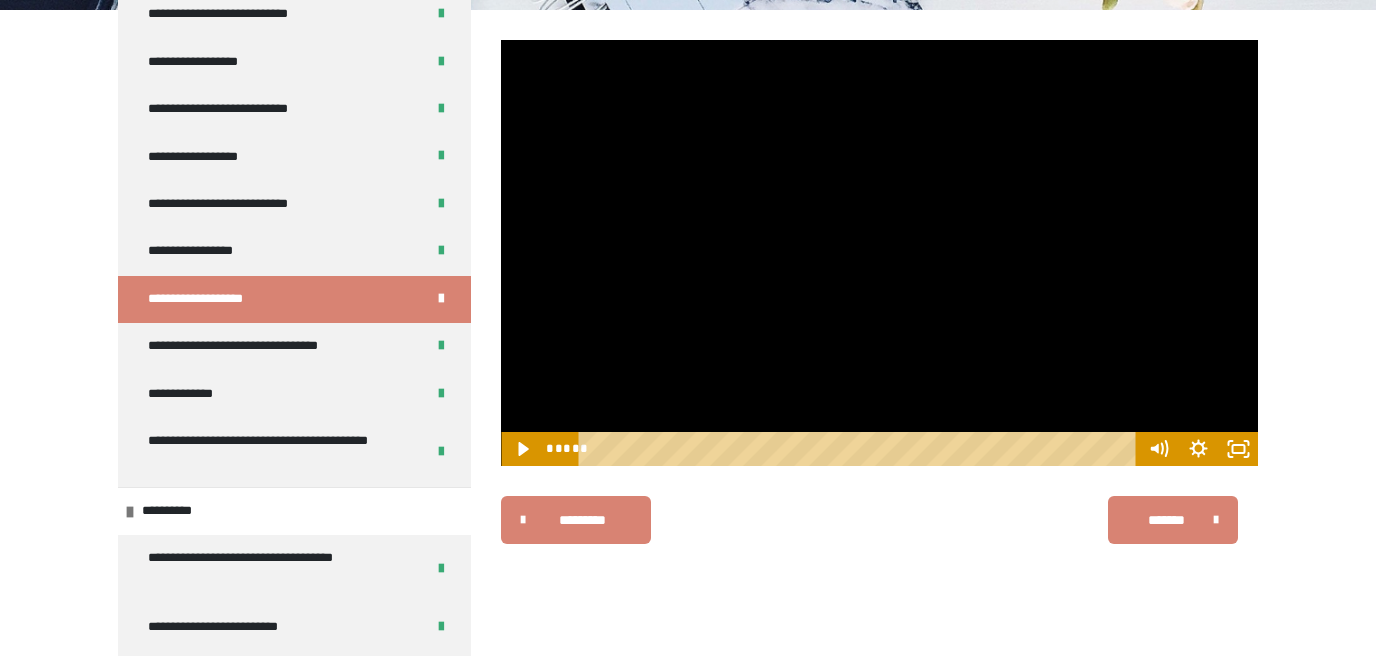 click at bounding box center (879, 253) 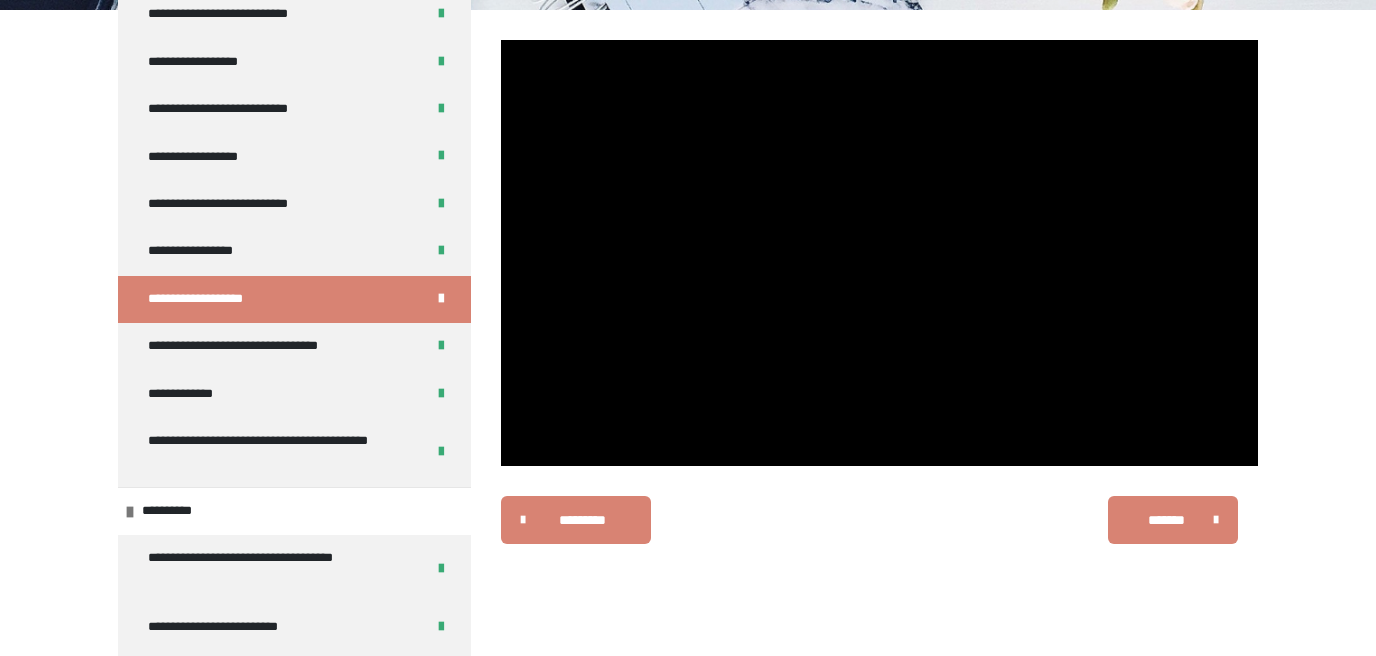 click at bounding box center [879, 253] 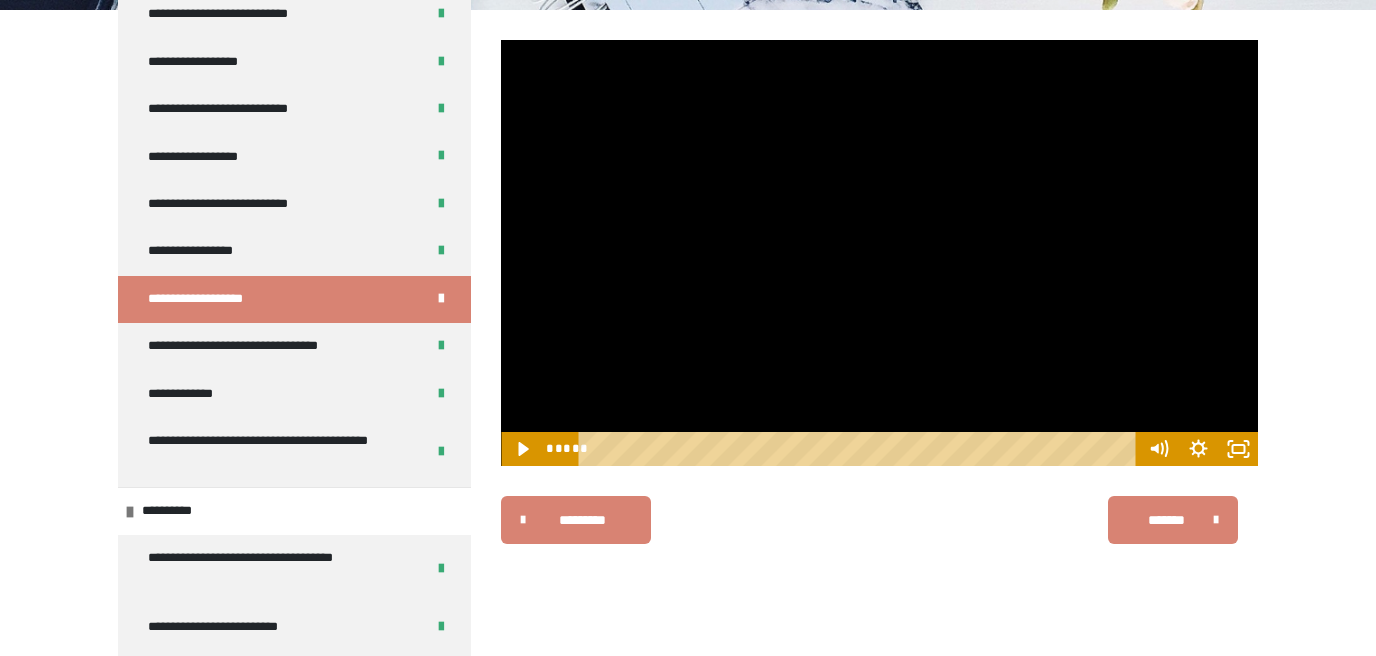 click at bounding box center [879, 253] 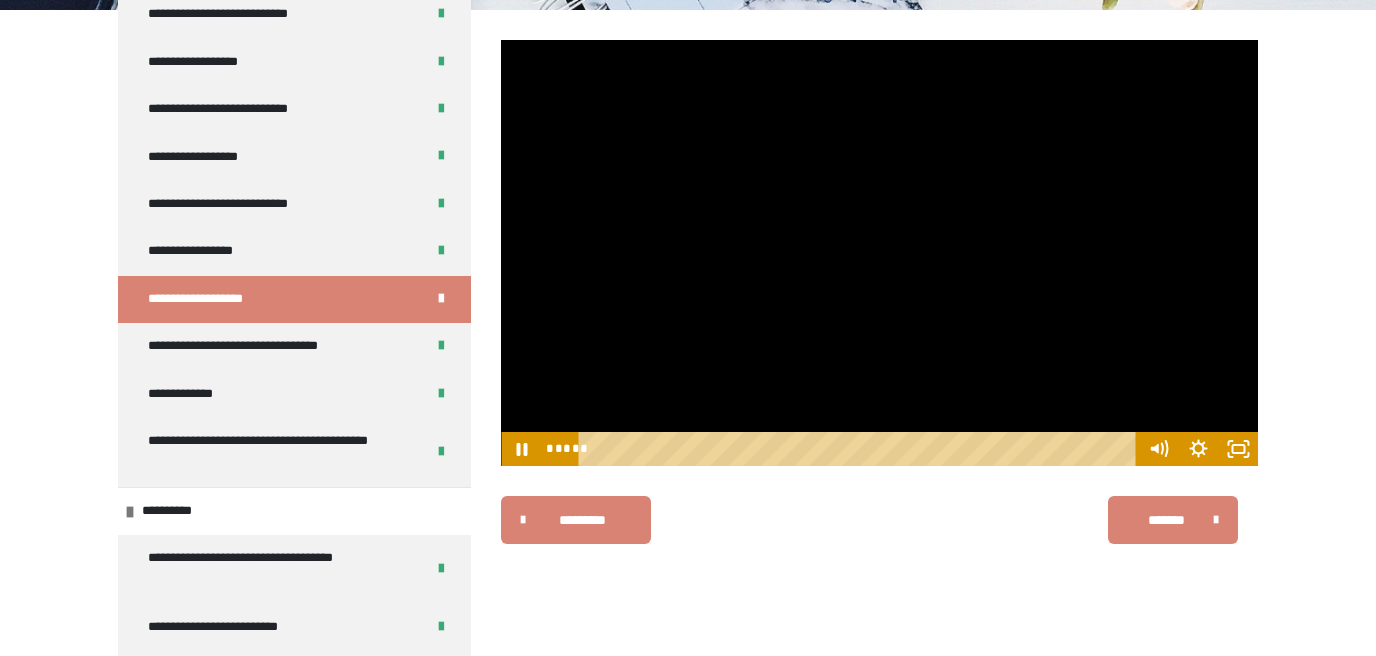 click at bounding box center [879, 253] 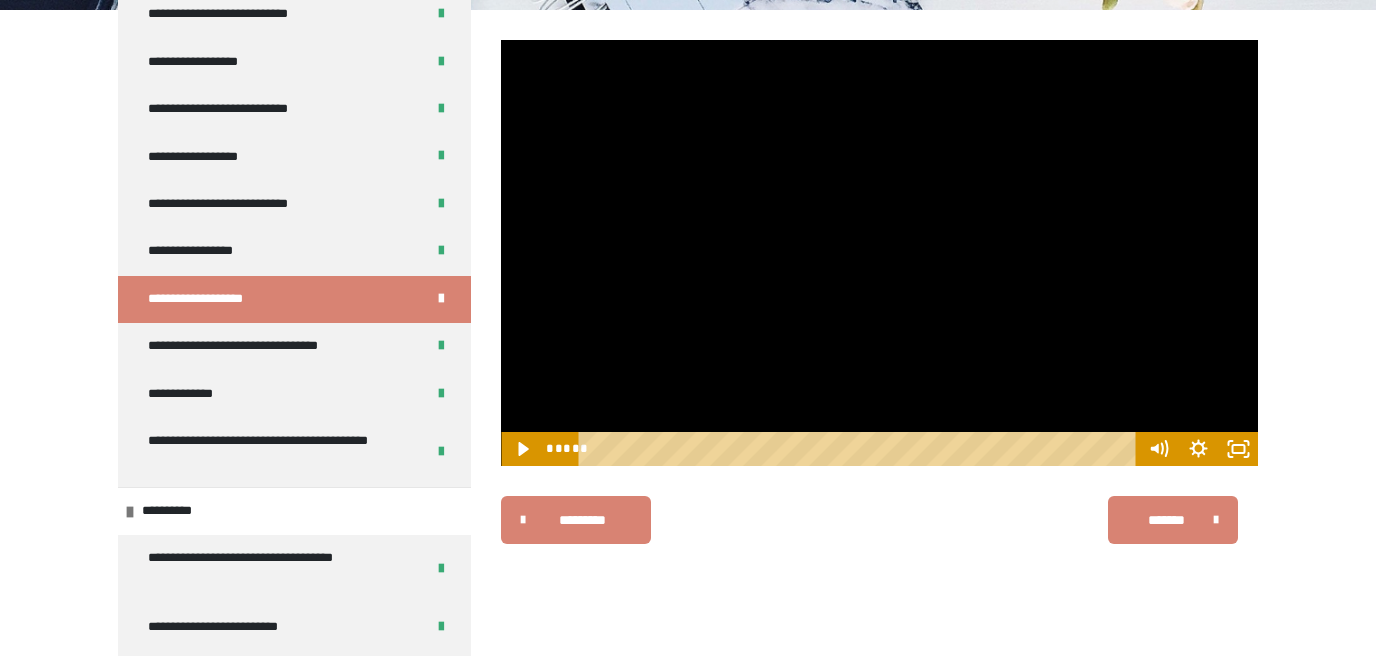 click at bounding box center (879, 253) 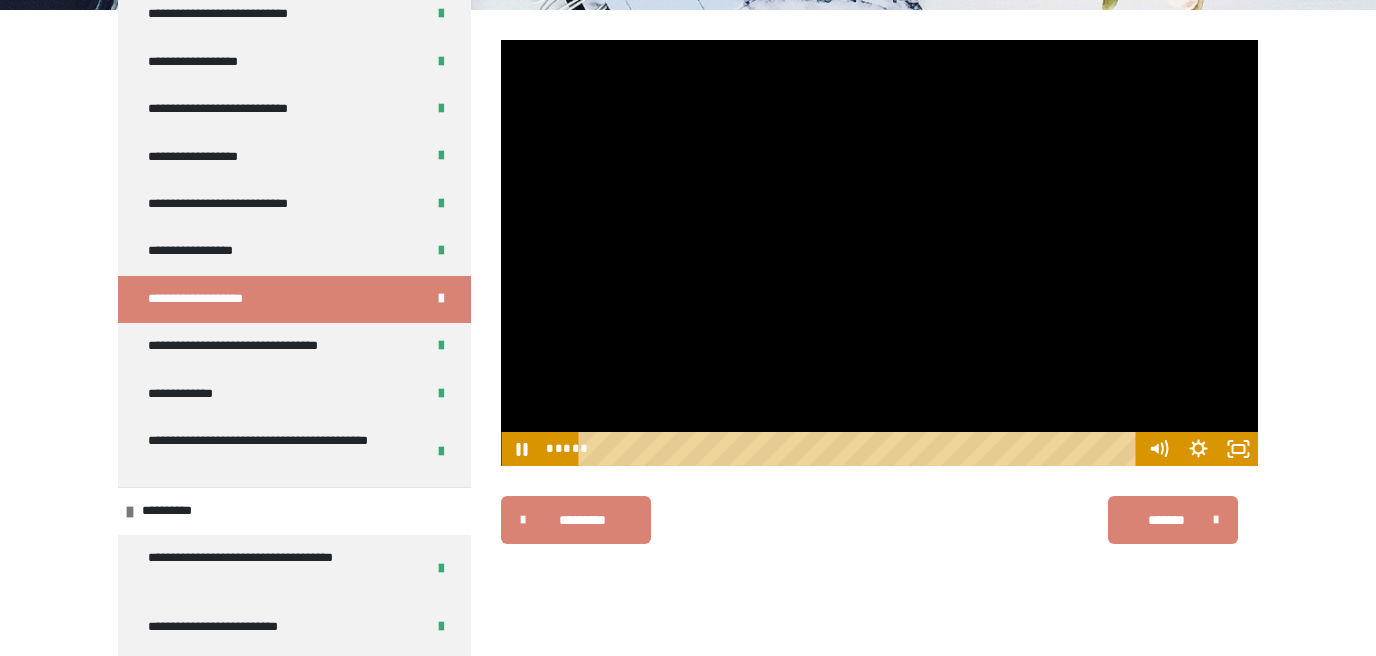 click at bounding box center [879, 253] 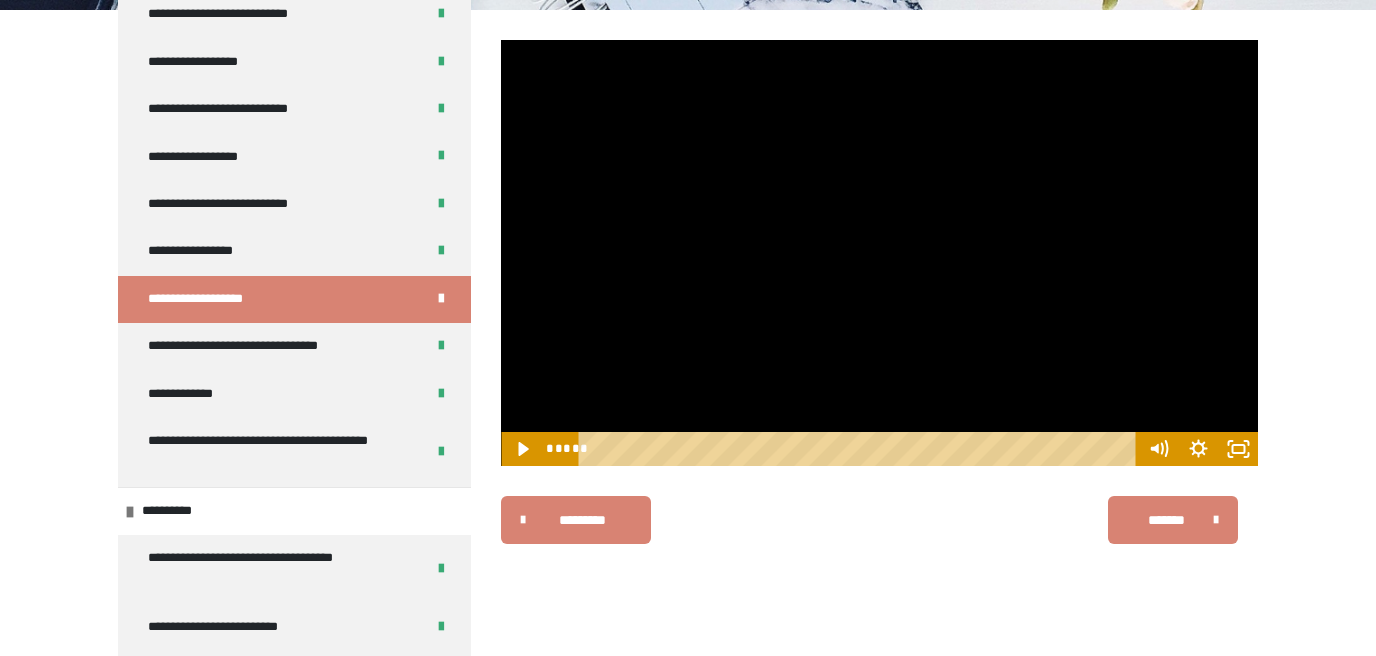 click at bounding box center [879, 253] 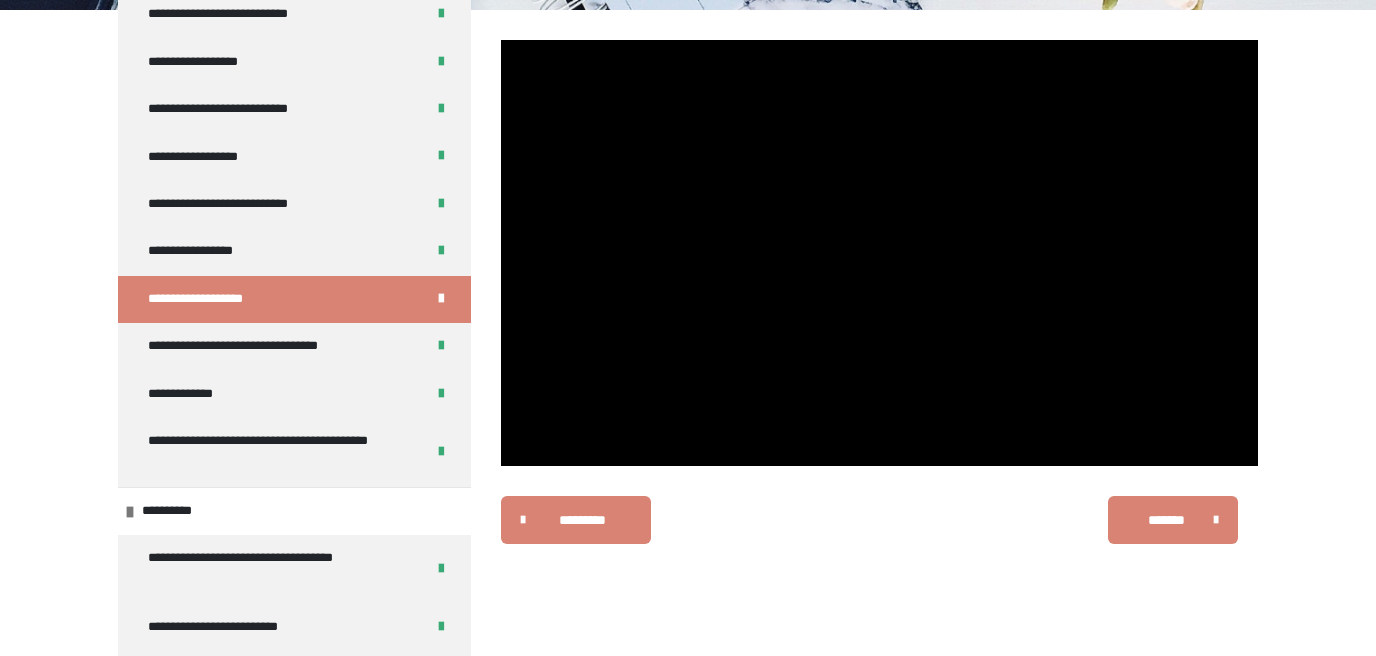 click at bounding box center [879, 253] 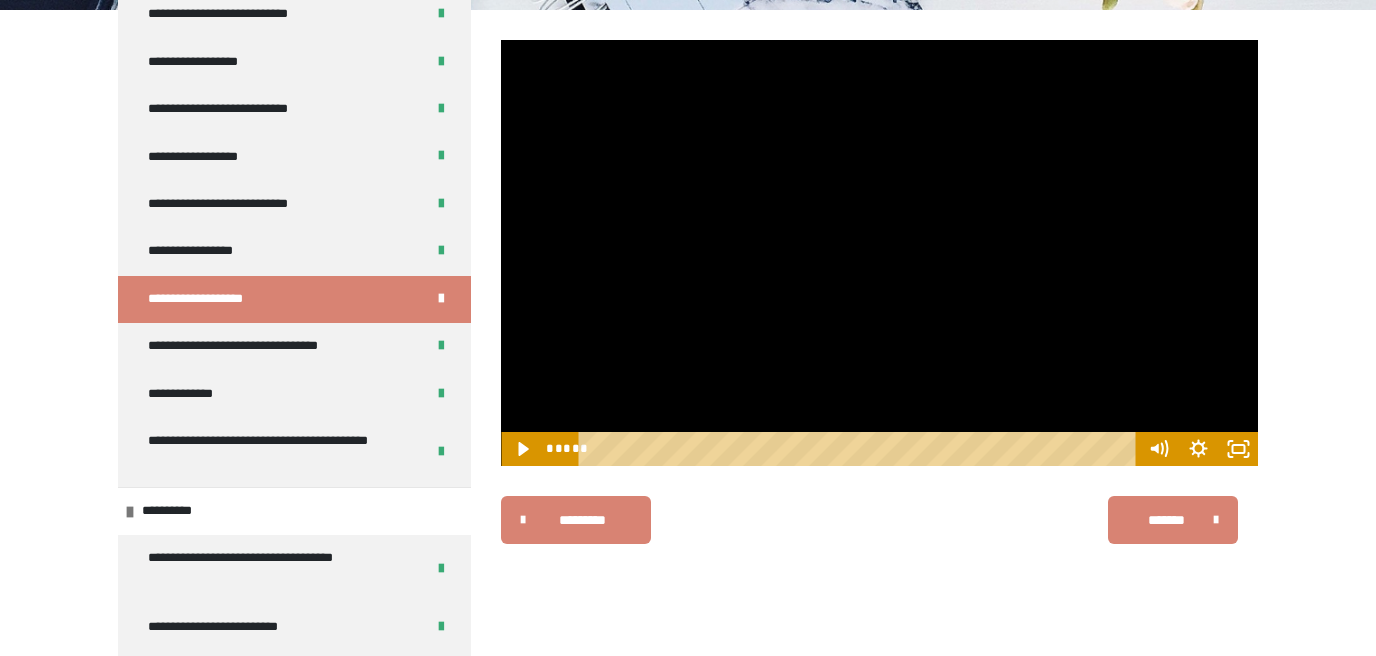 click at bounding box center (879, 253) 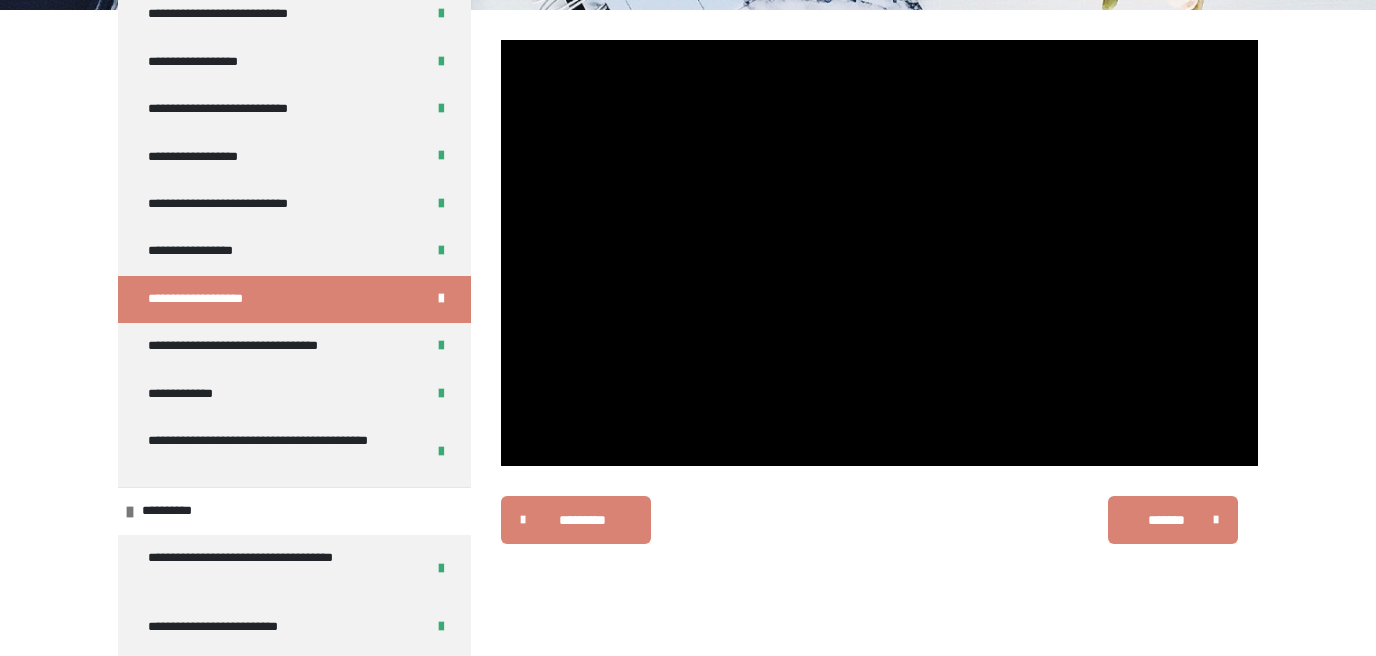 click at bounding box center [879, 253] 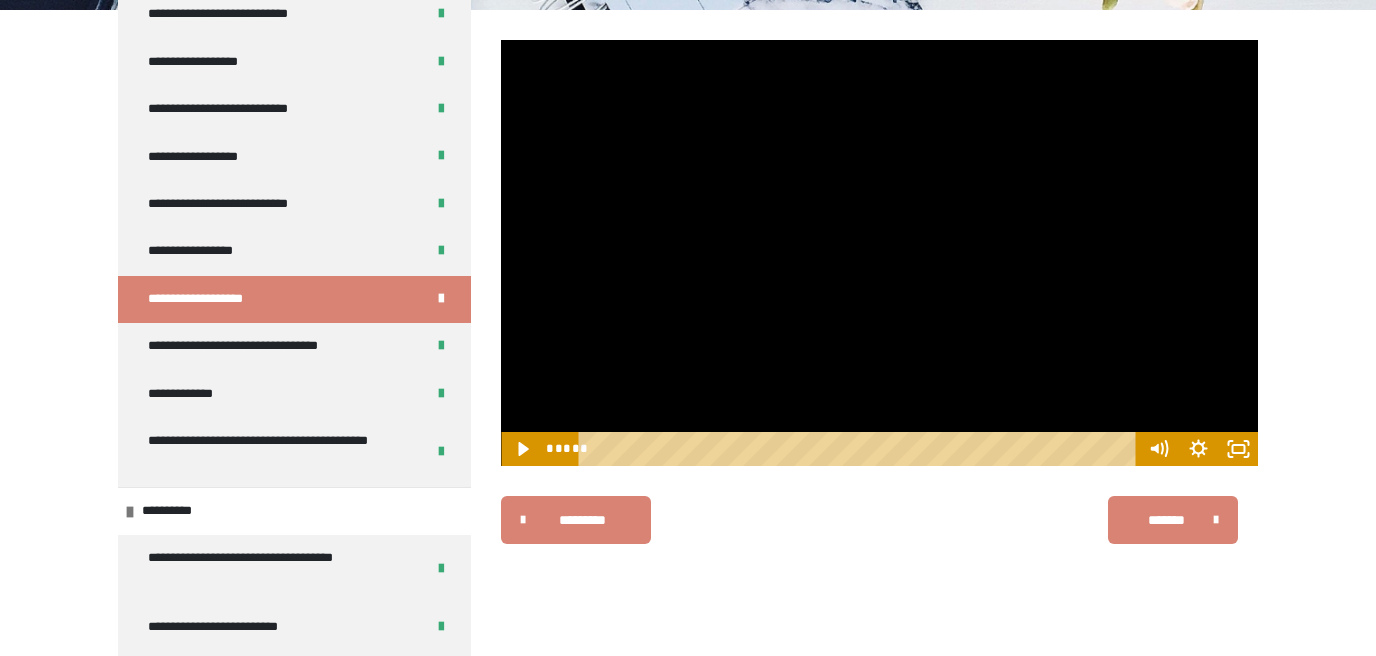 click at bounding box center [879, 253] 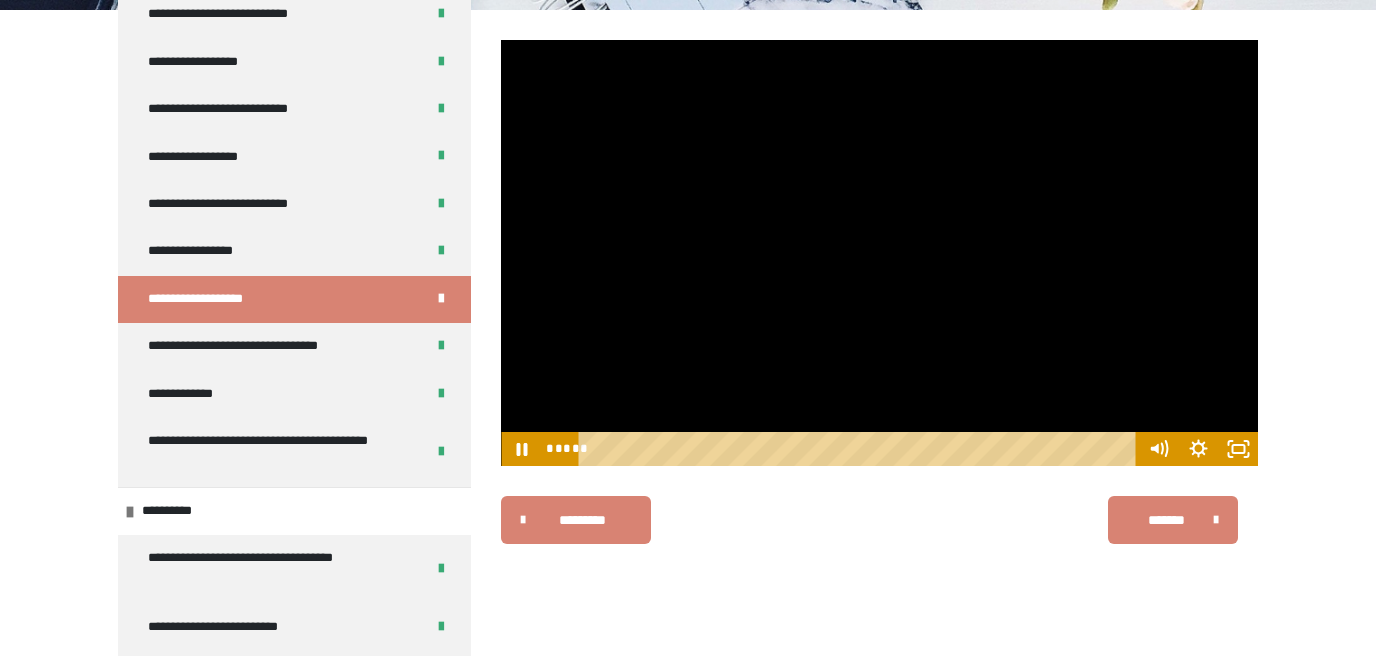 click at bounding box center (879, 253) 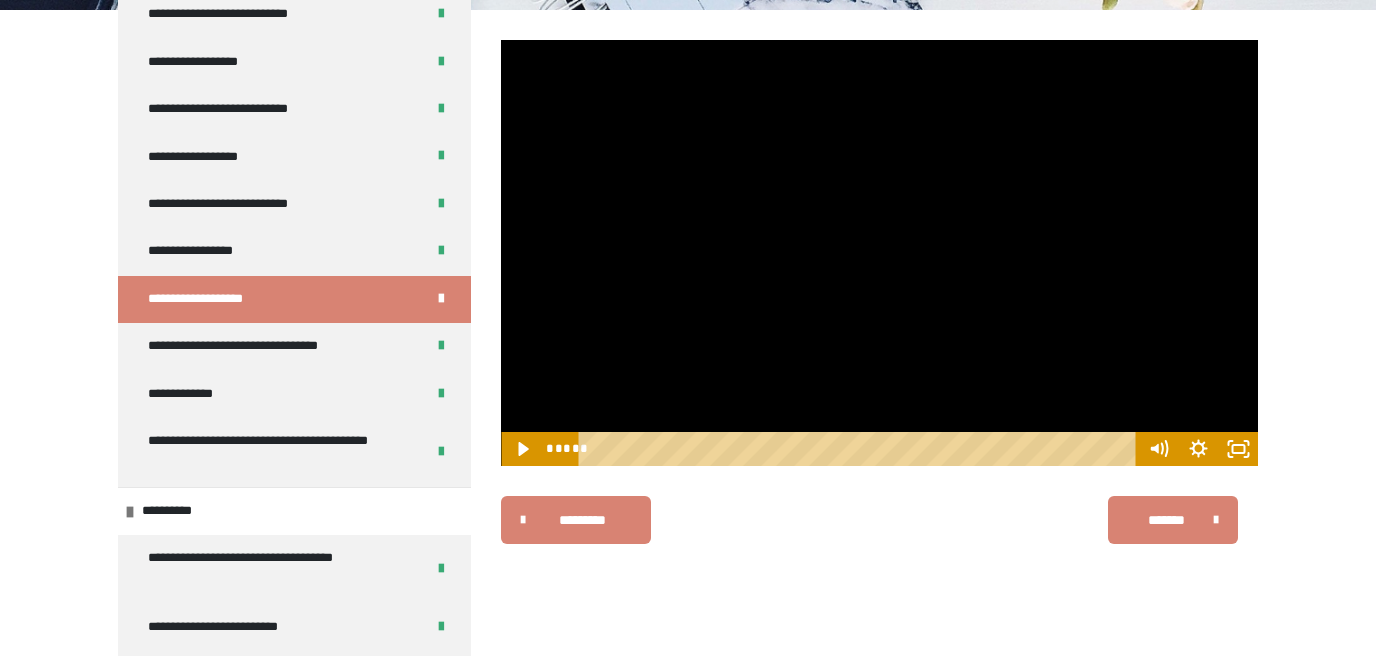 click at bounding box center (879, 253) 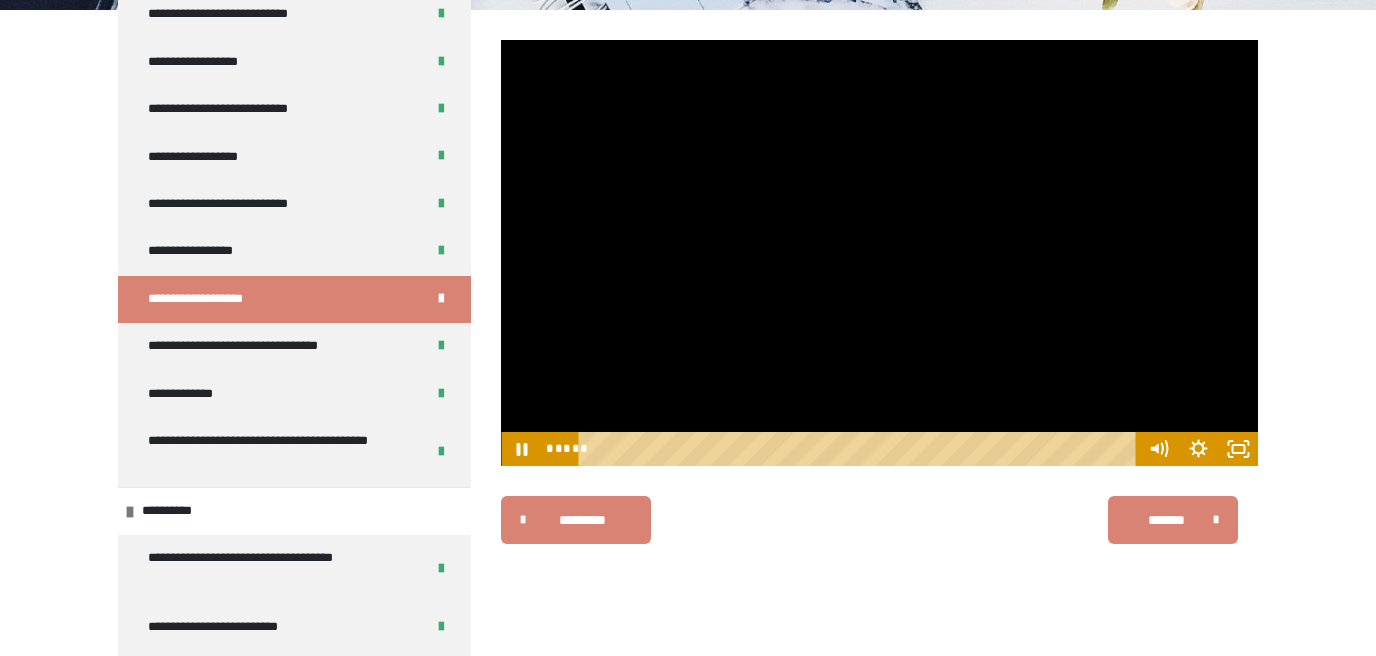 click at bounding box center (879, 253) 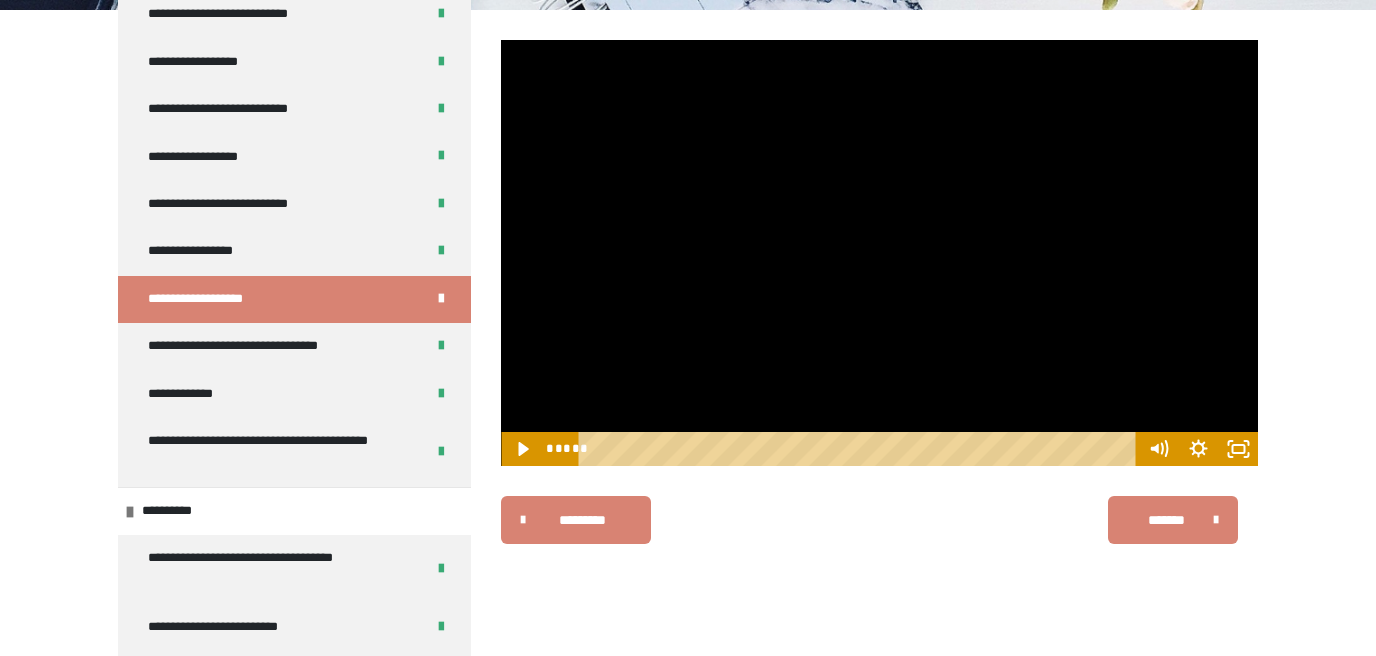 click at bounding box center (879, 253) 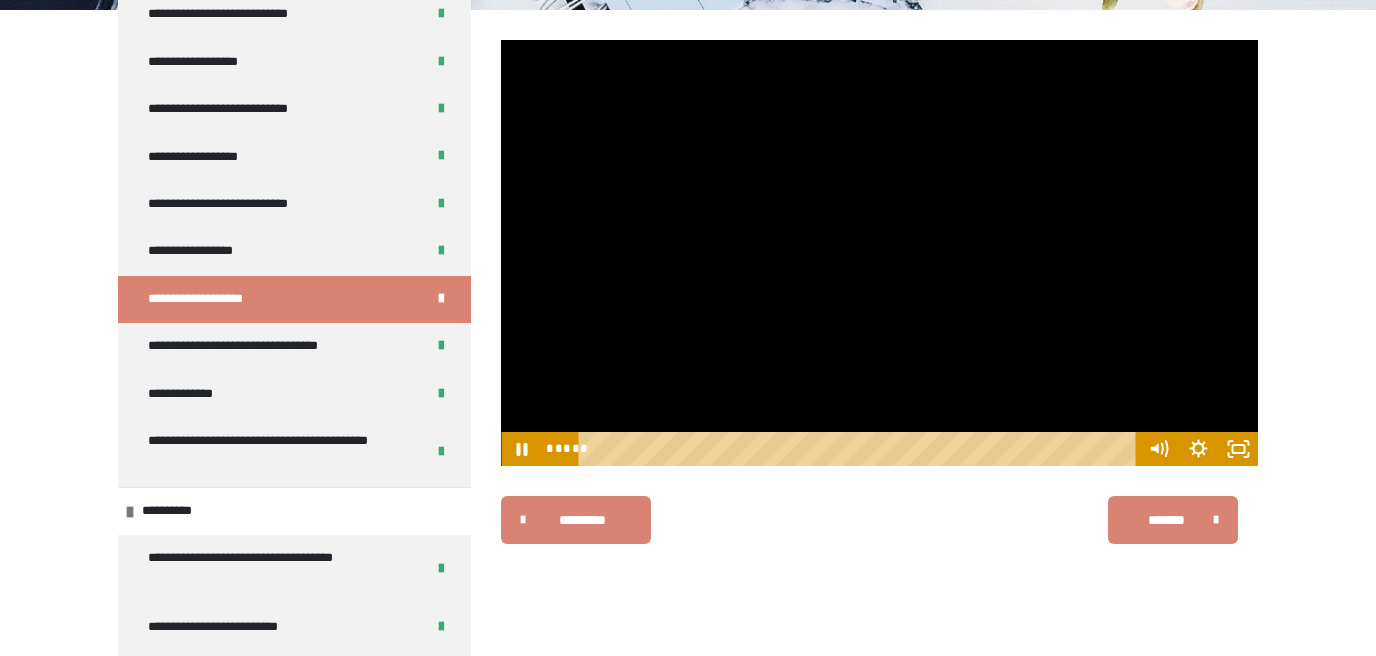 click at bounding box center [879, 253] 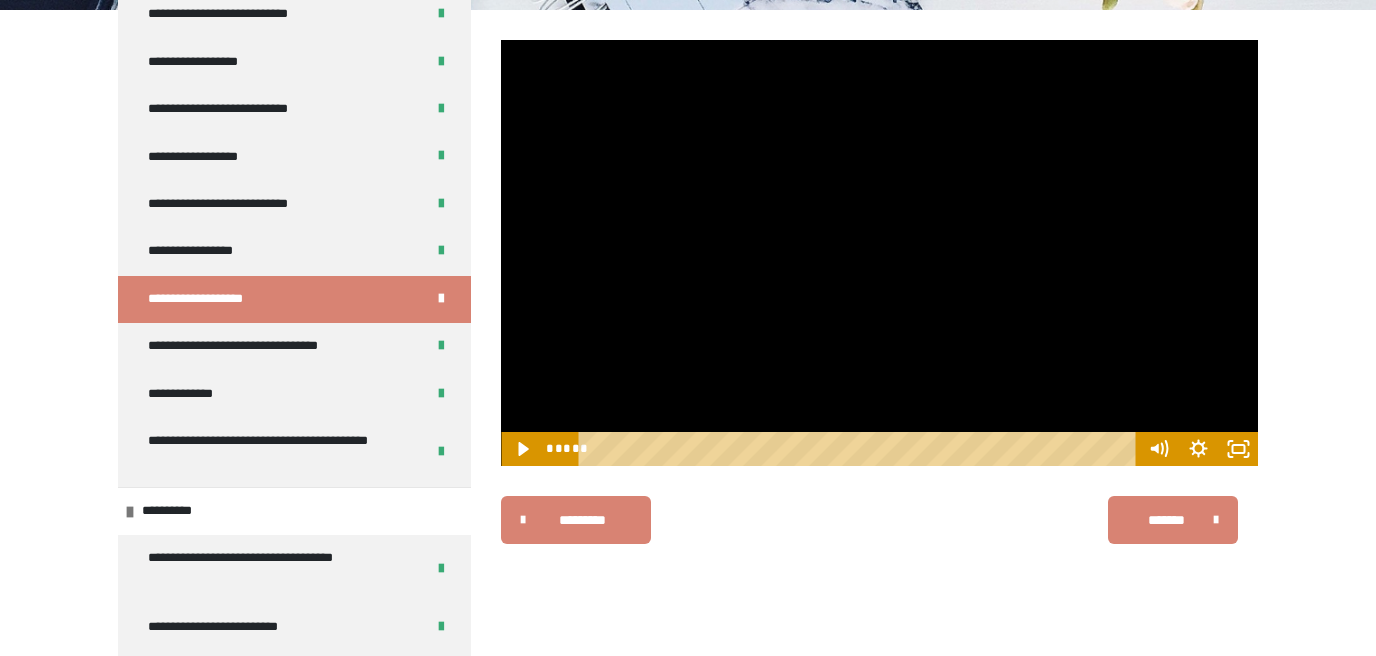click at bounding box center [879, 253] 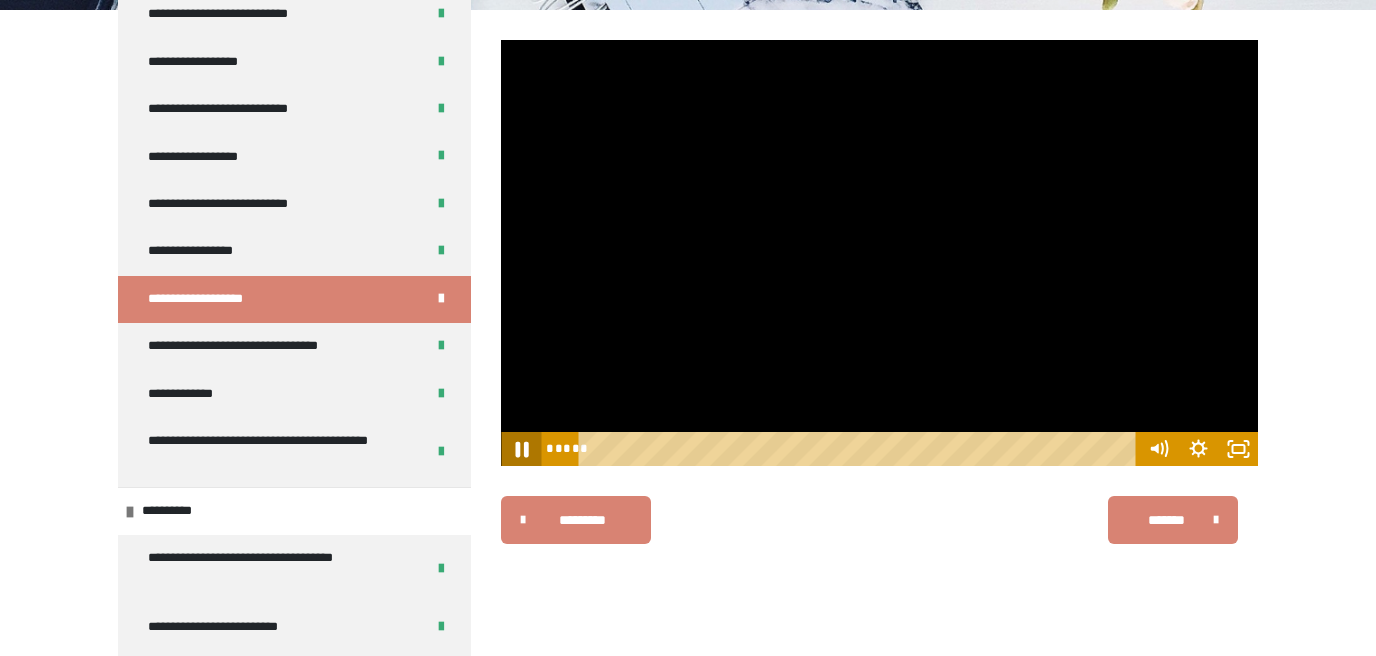 click 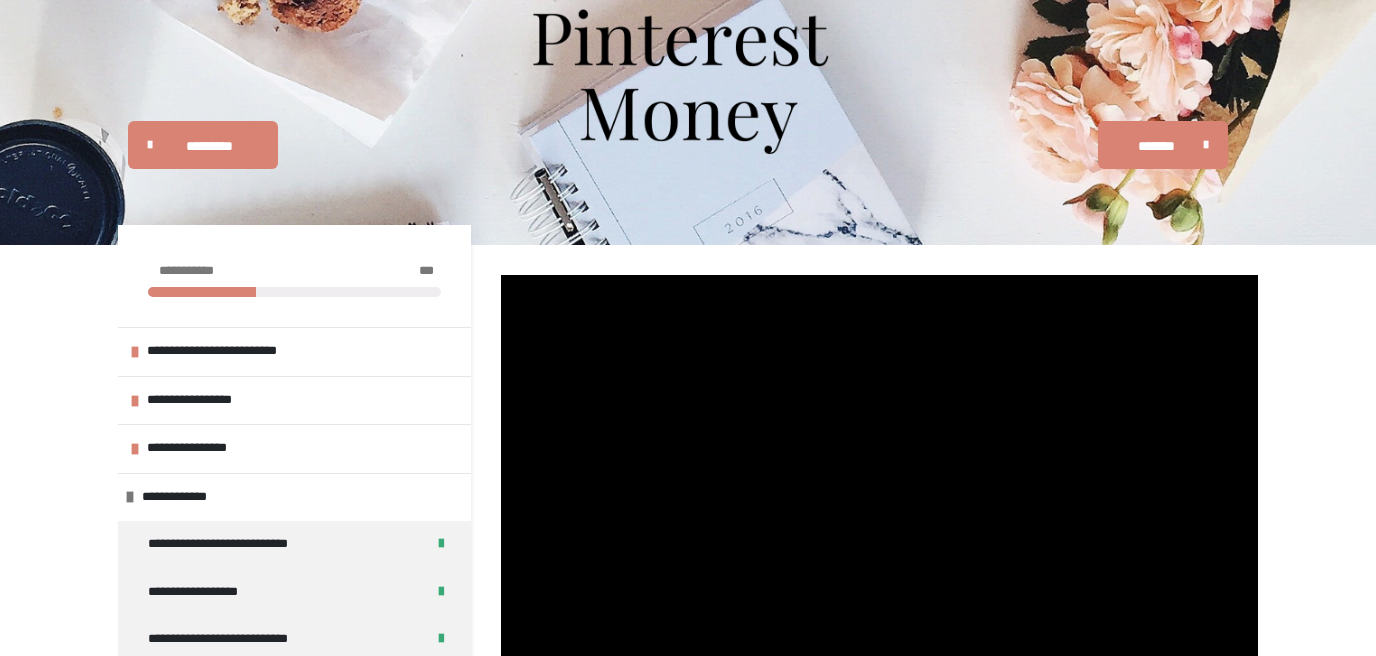scroll, scrollTop: 20, scrollLeft: 0, axis: vertical 